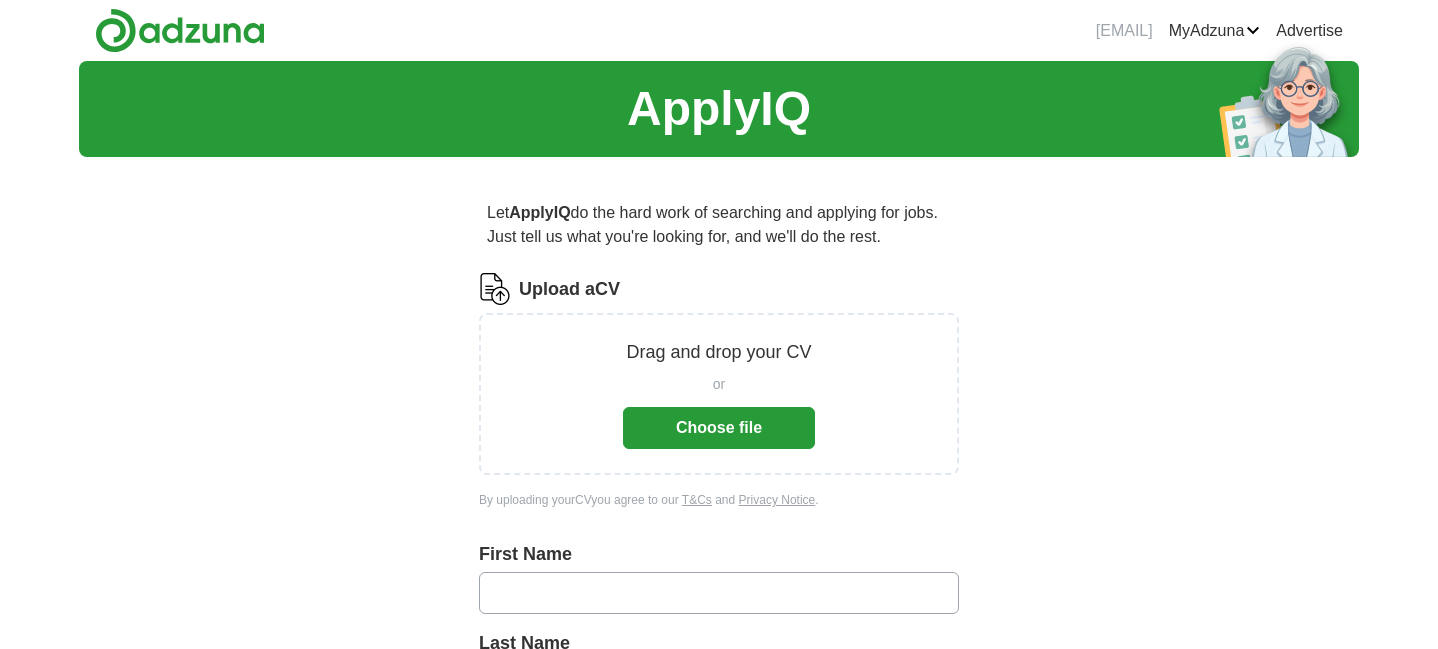 scroll, scrollTop: 0, scrollLeft: 0, axis: both 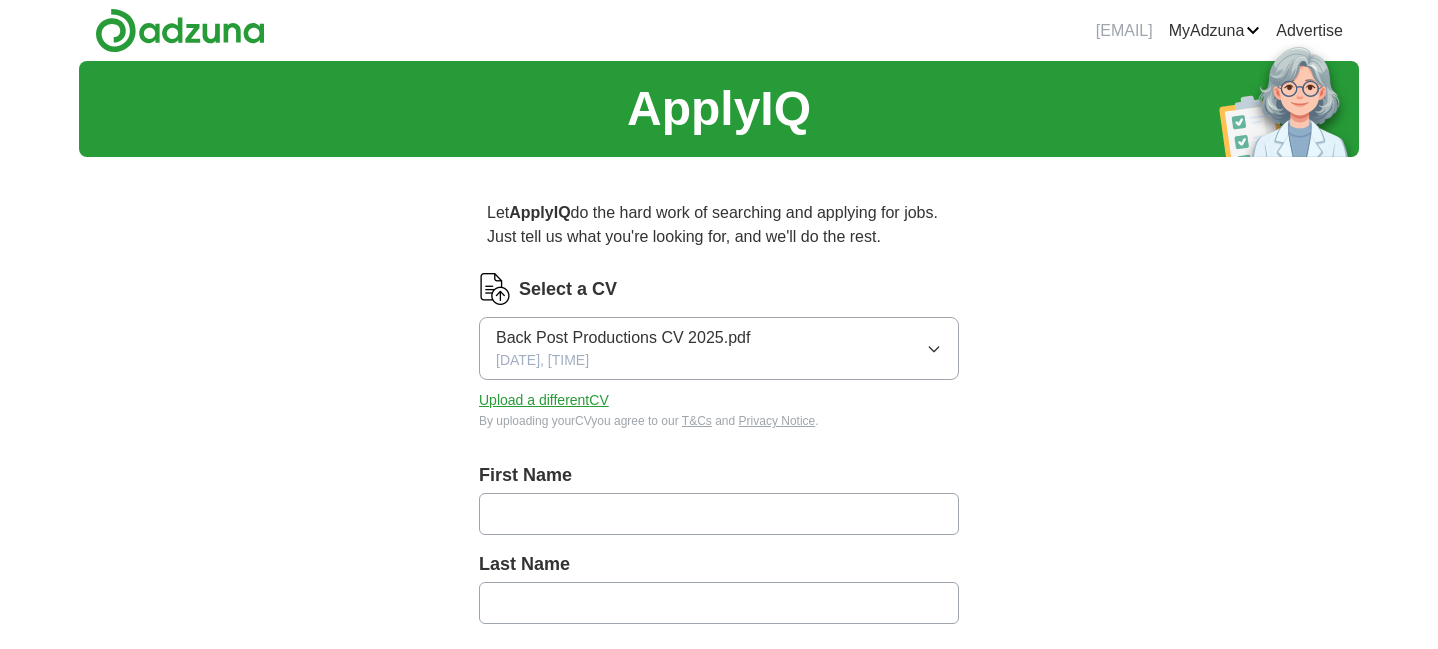 click at bounding box center (719, 514) 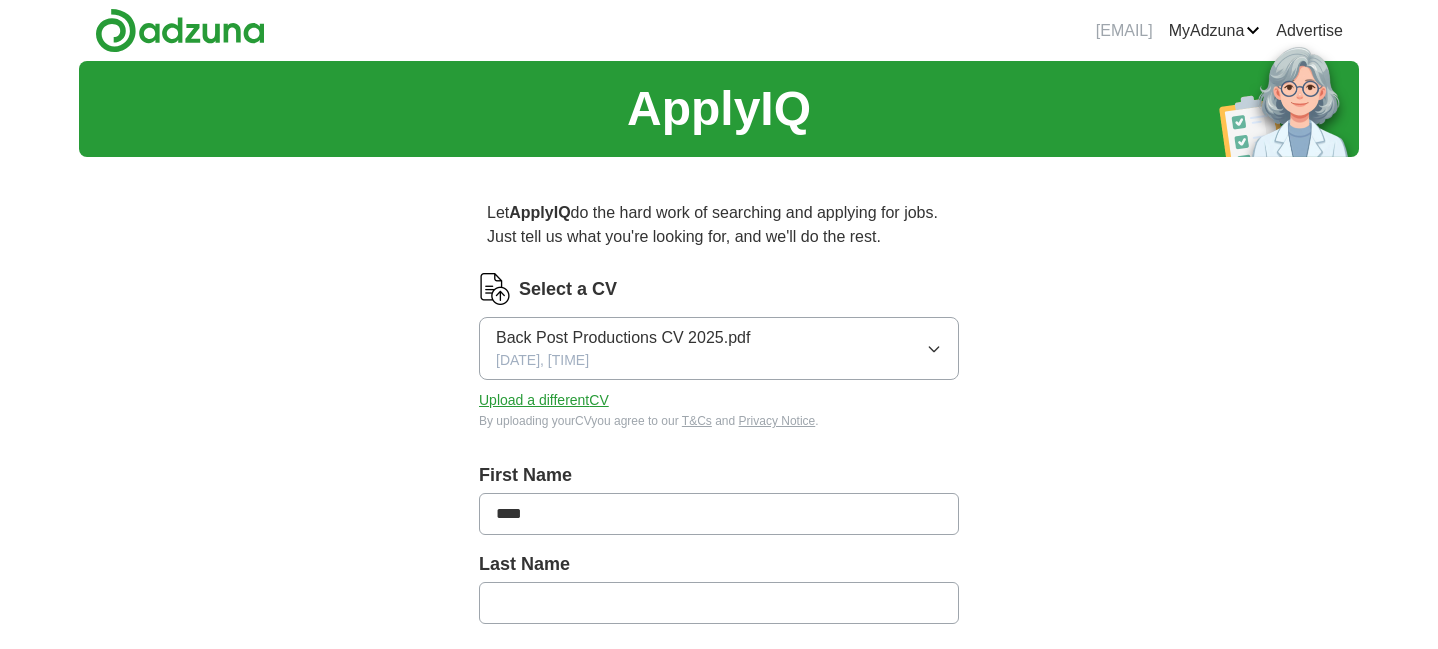 type on "*******" 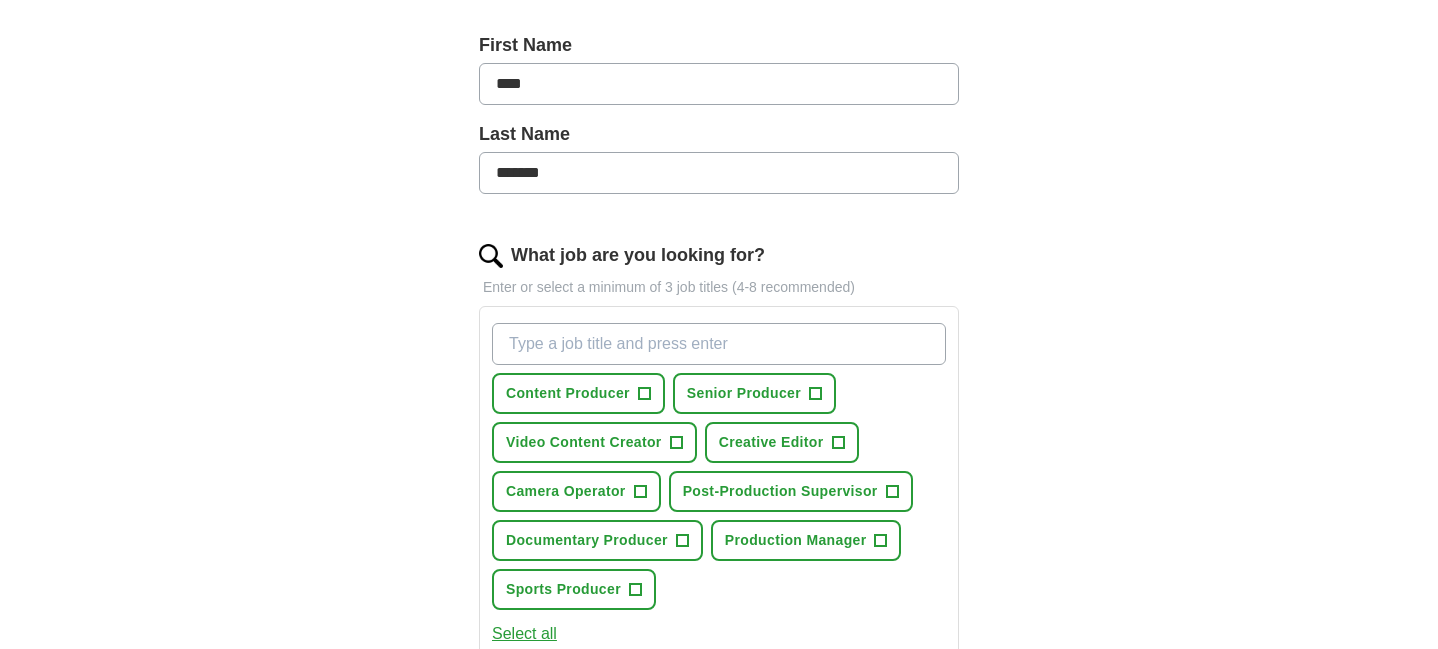 scroll, scrollTop: 434, scrollLeft: 0, axis: vertical 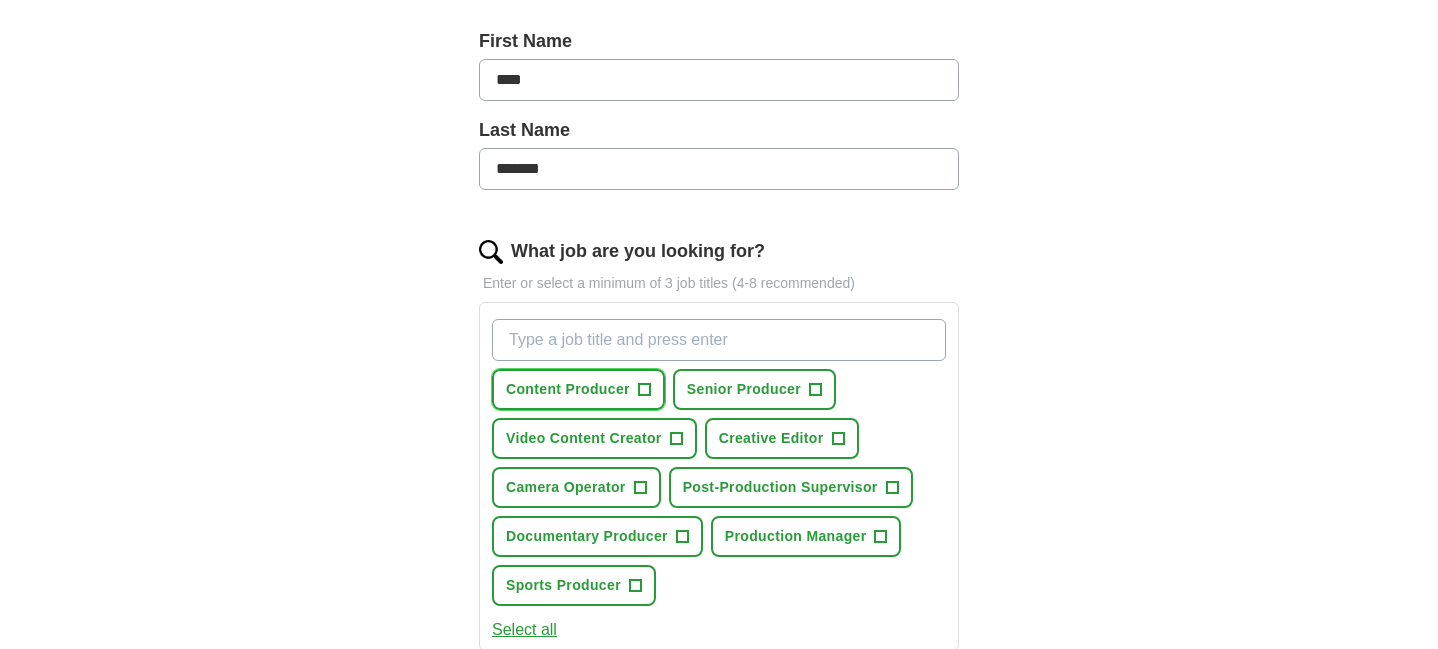 click on "+" at bounding box center [644, 390] 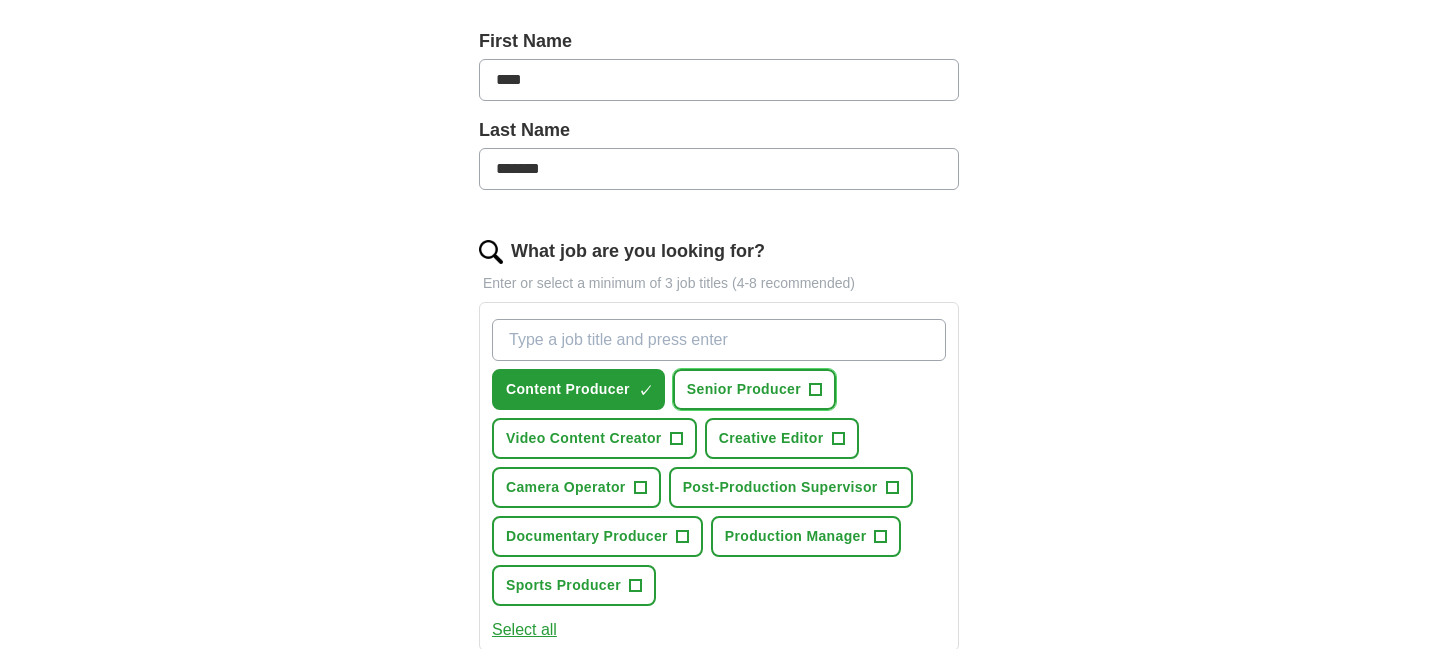 click on "Senior Producer +" at bounding box center [754, 389] 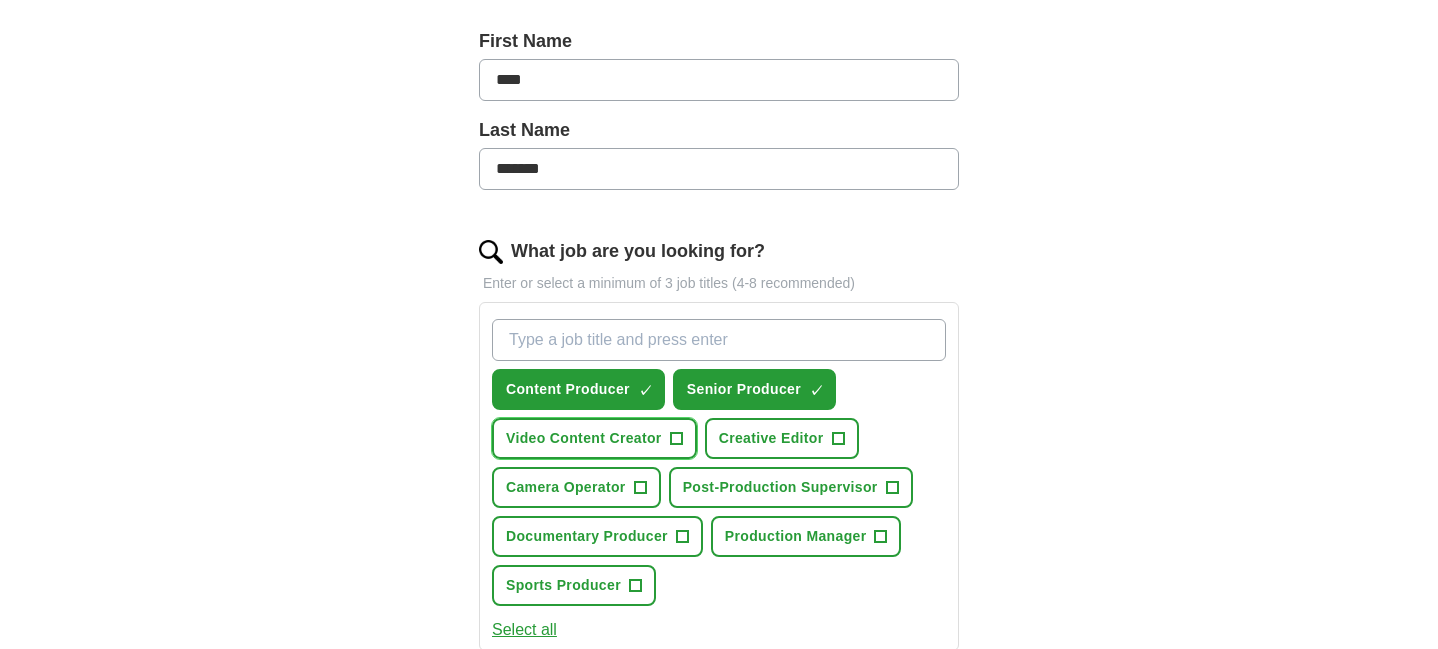click on "Video Content Creator +" at bounding box center (594, 438) 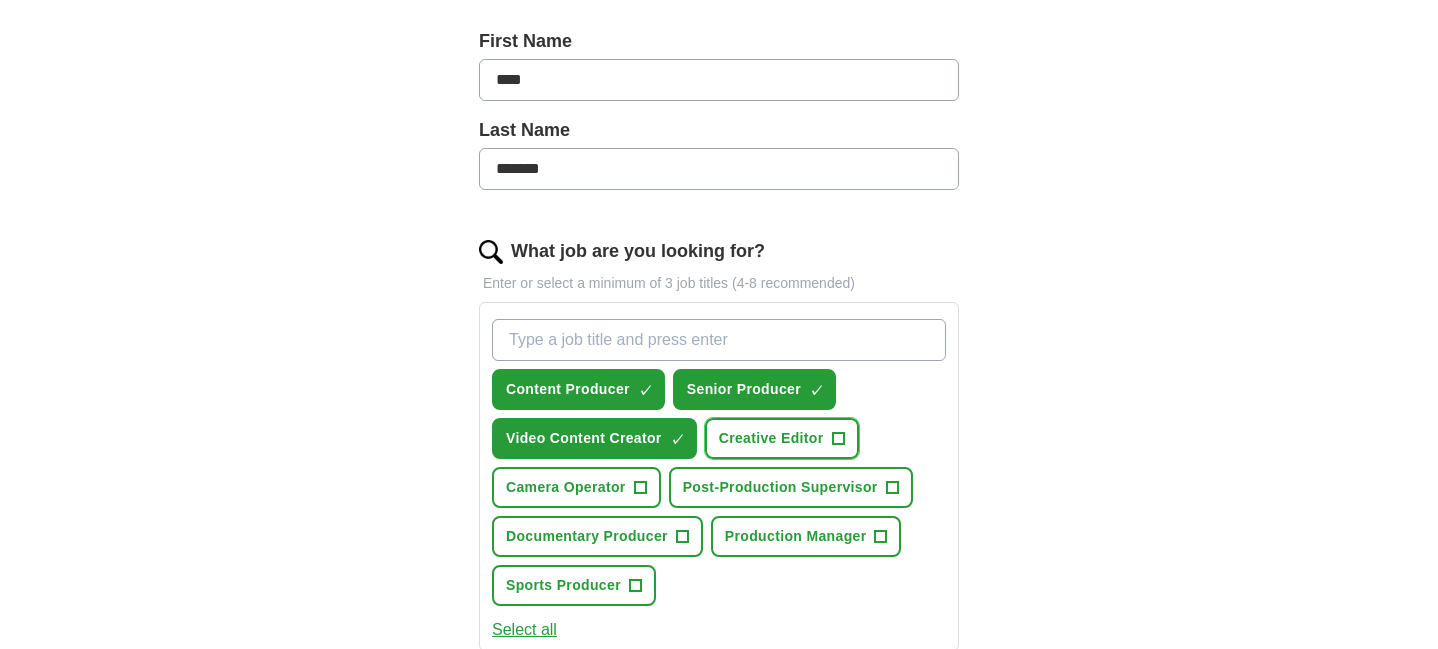 click on "+" at bounding box center [838, 439] 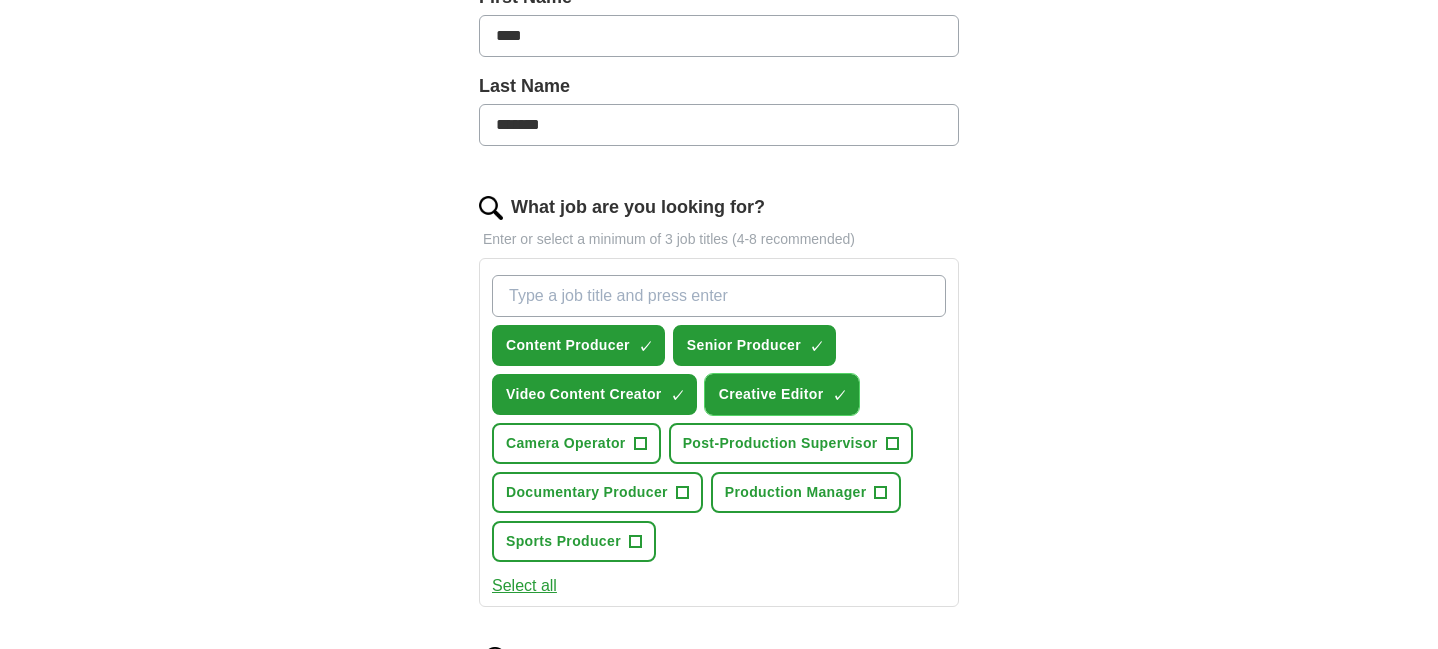 scroll, scrollTop: 483, scrollLeft: 0, axis: vertical 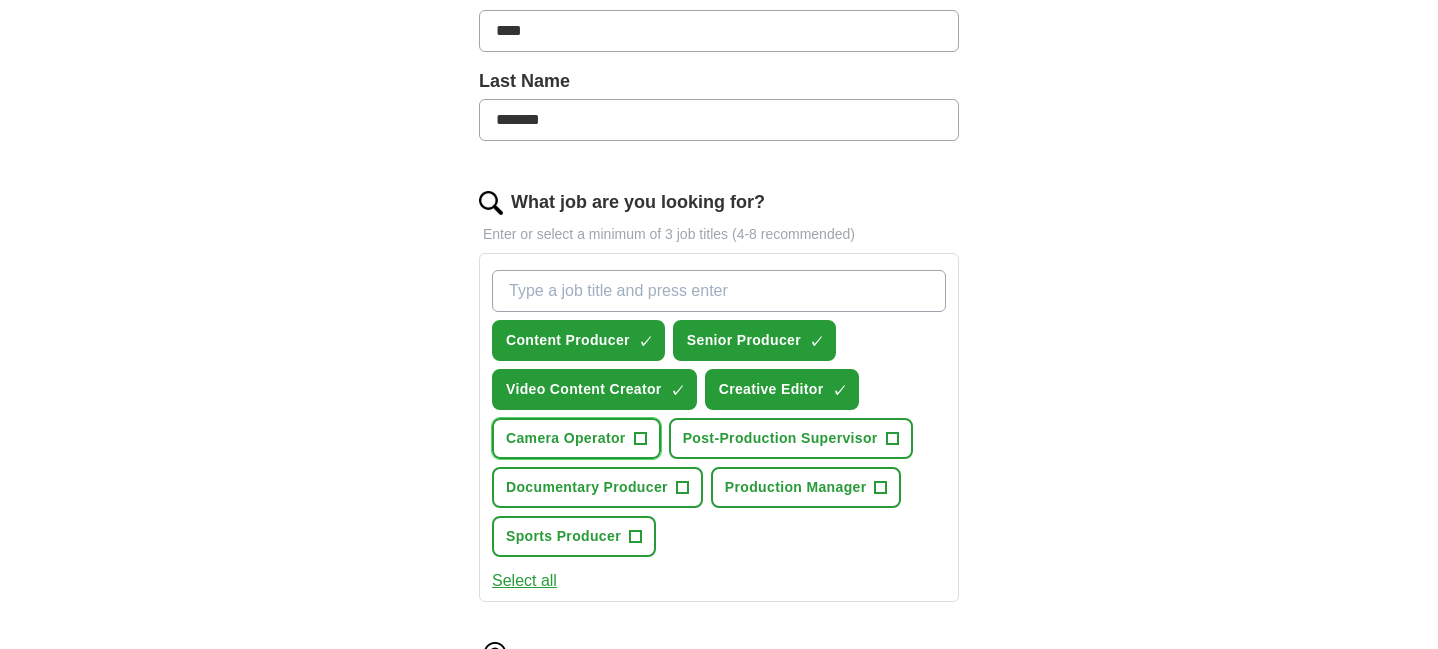 click on "Camera Operator +" at bounding box center (576, 438) 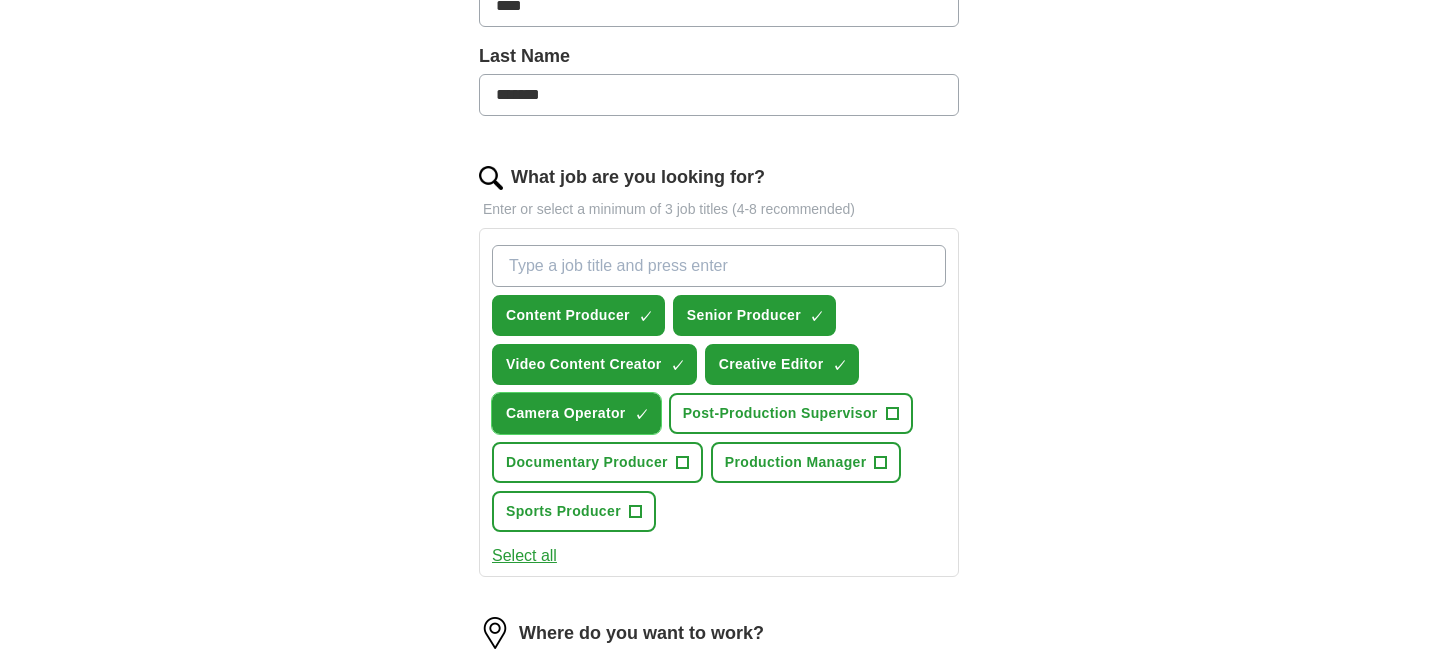 scroll, scrollTop: 509, scrollLeft: 0, axis: vertical 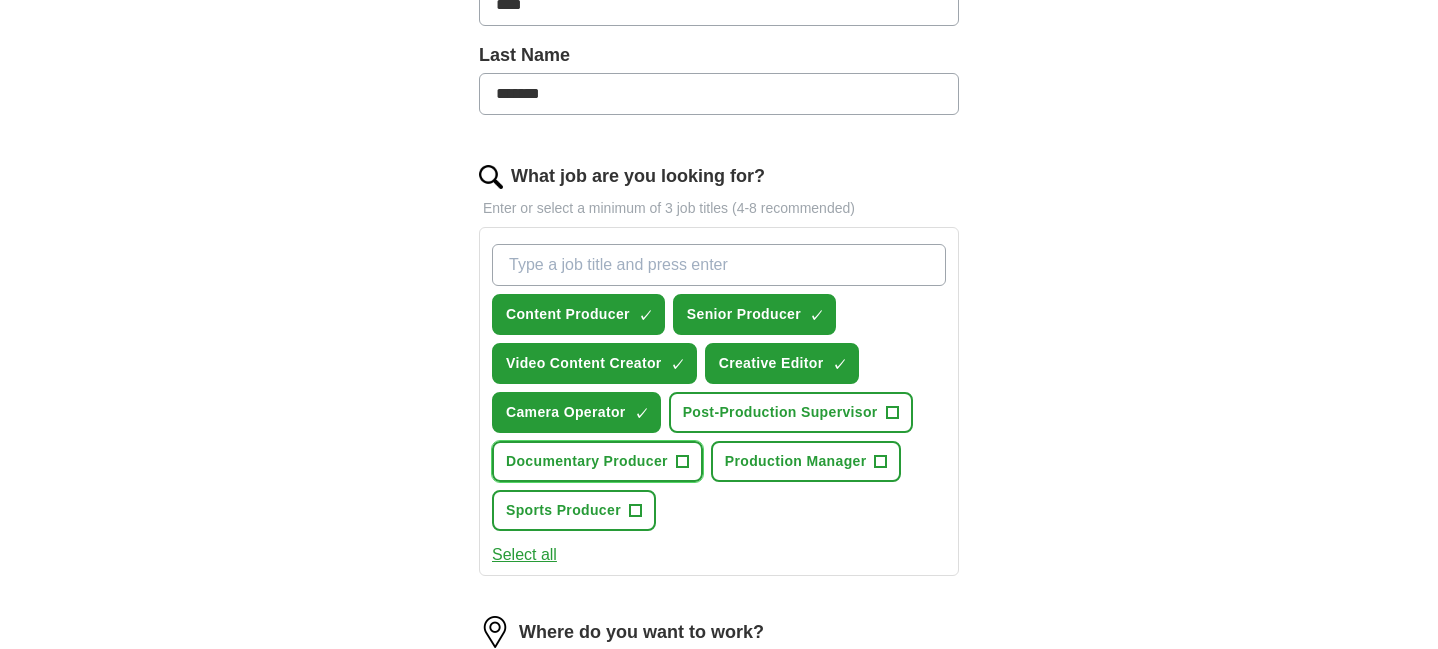 click on "+" at bounding box center [682, 462] 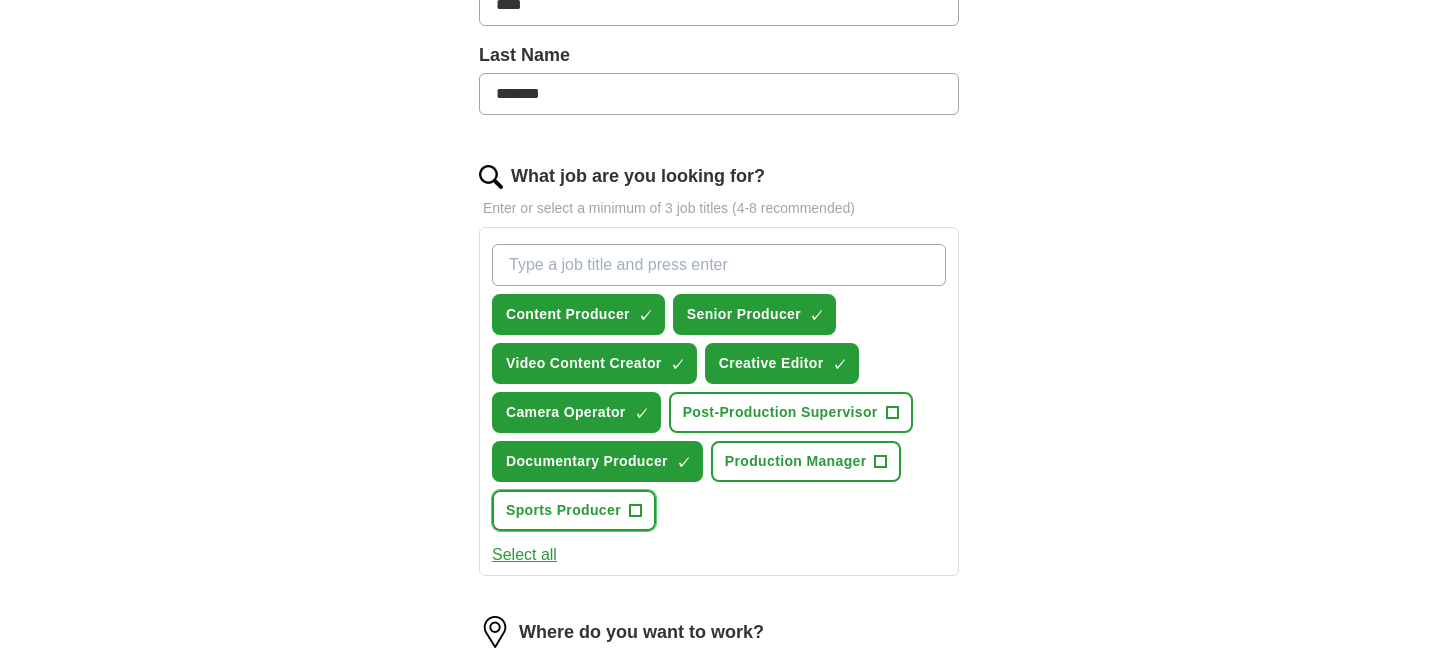click on "Sports Producer +" at bounding box center (574, 510) 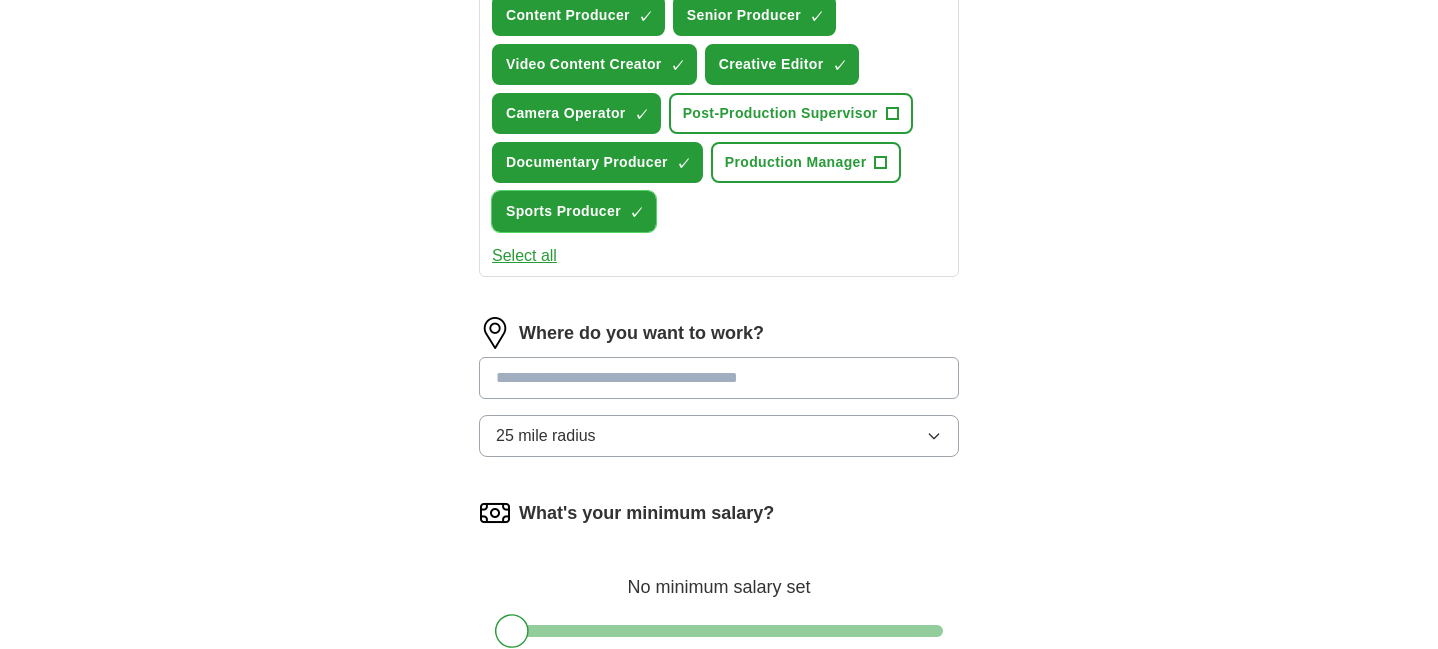 scroll, scrollTop: 811, scrollLeft: 0, axis: vertical 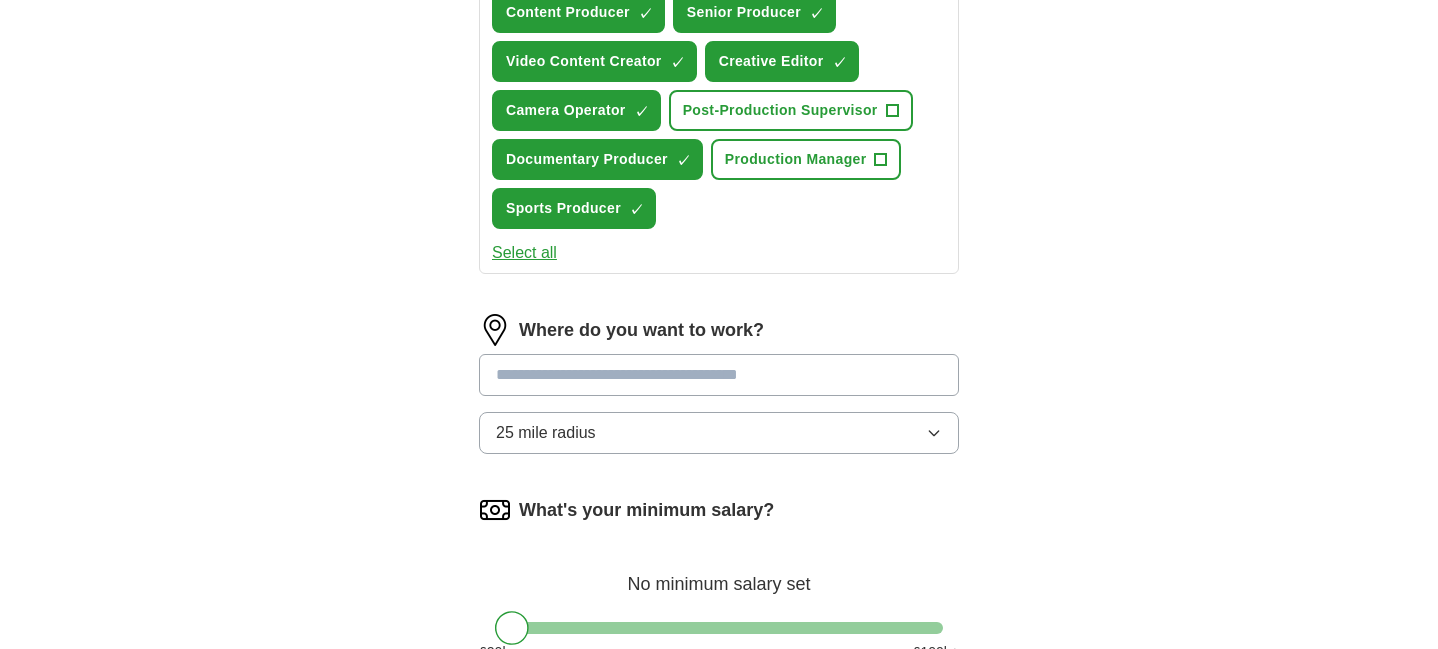 click at bounding box center (719, 375) 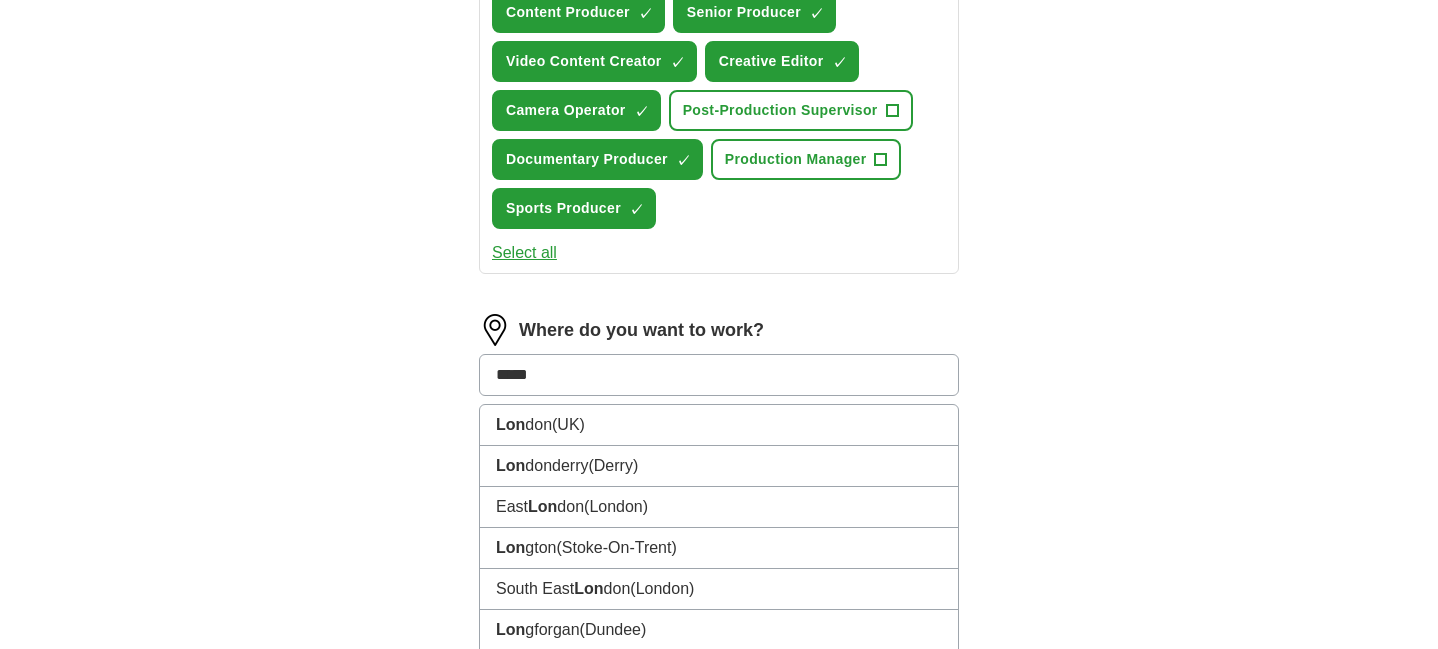 type on "******" 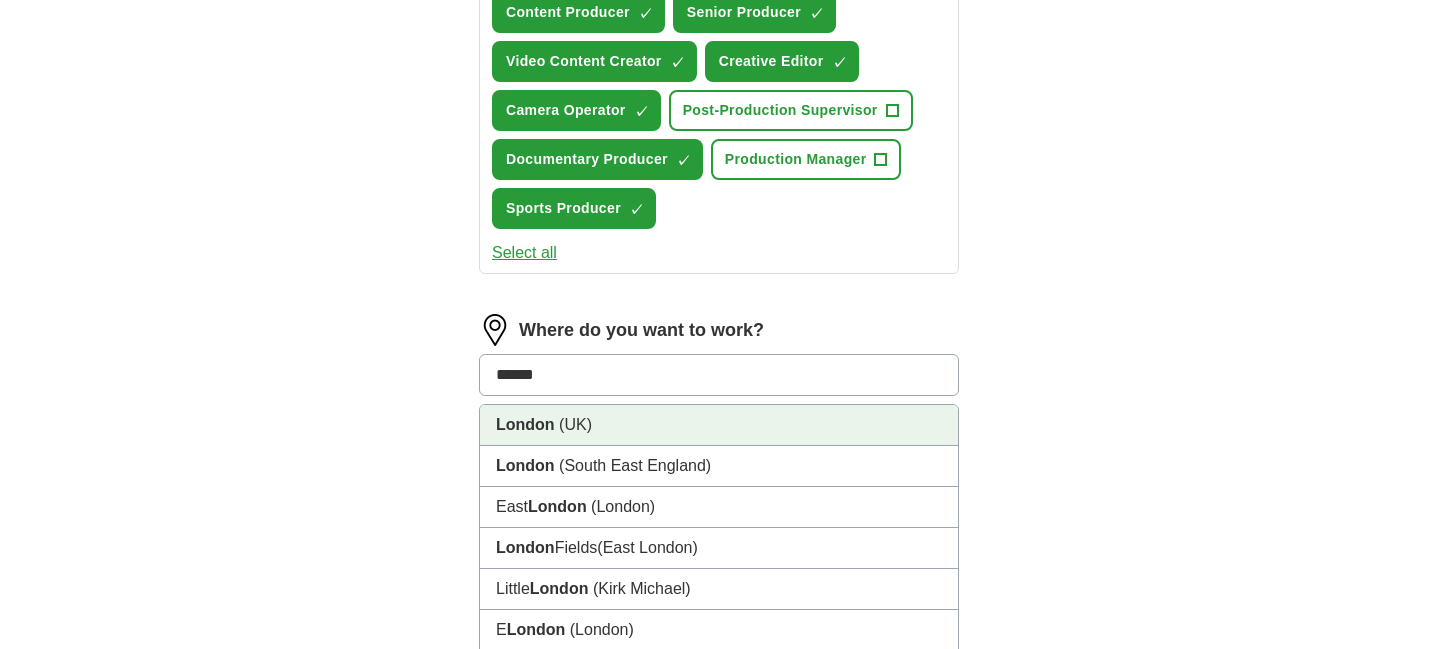 click on "[CITY]   (UK)" at bounding box center (719, 425) 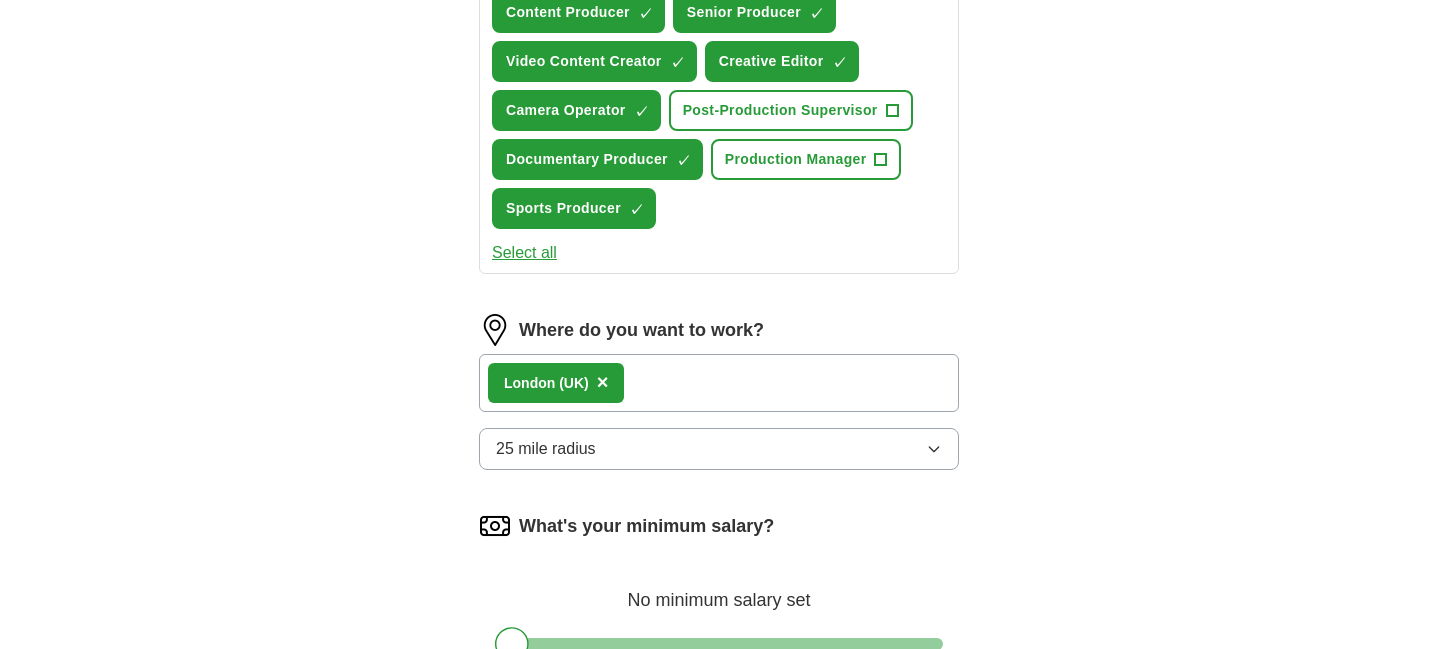 click on "25 mile radius" at bounding box center [546, 449] 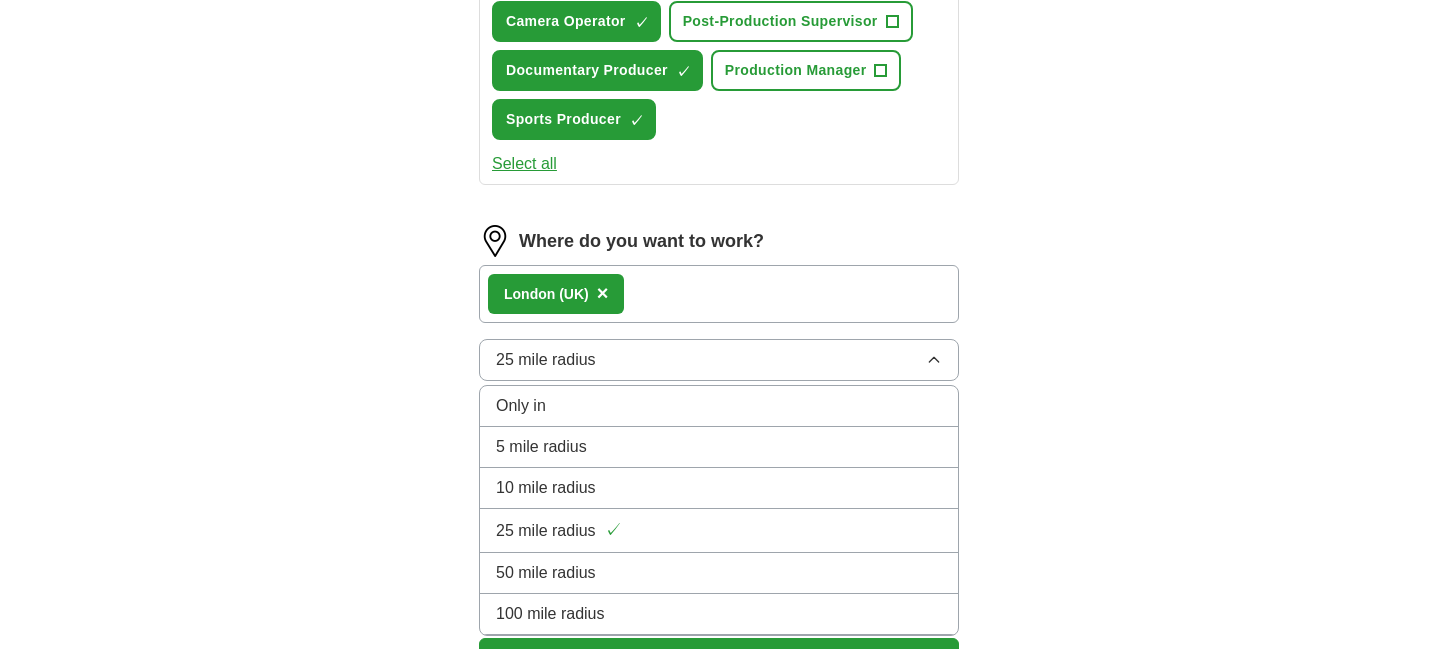 scroll, scrollTop: 1025, scrollLeft: 0, axis: vertical 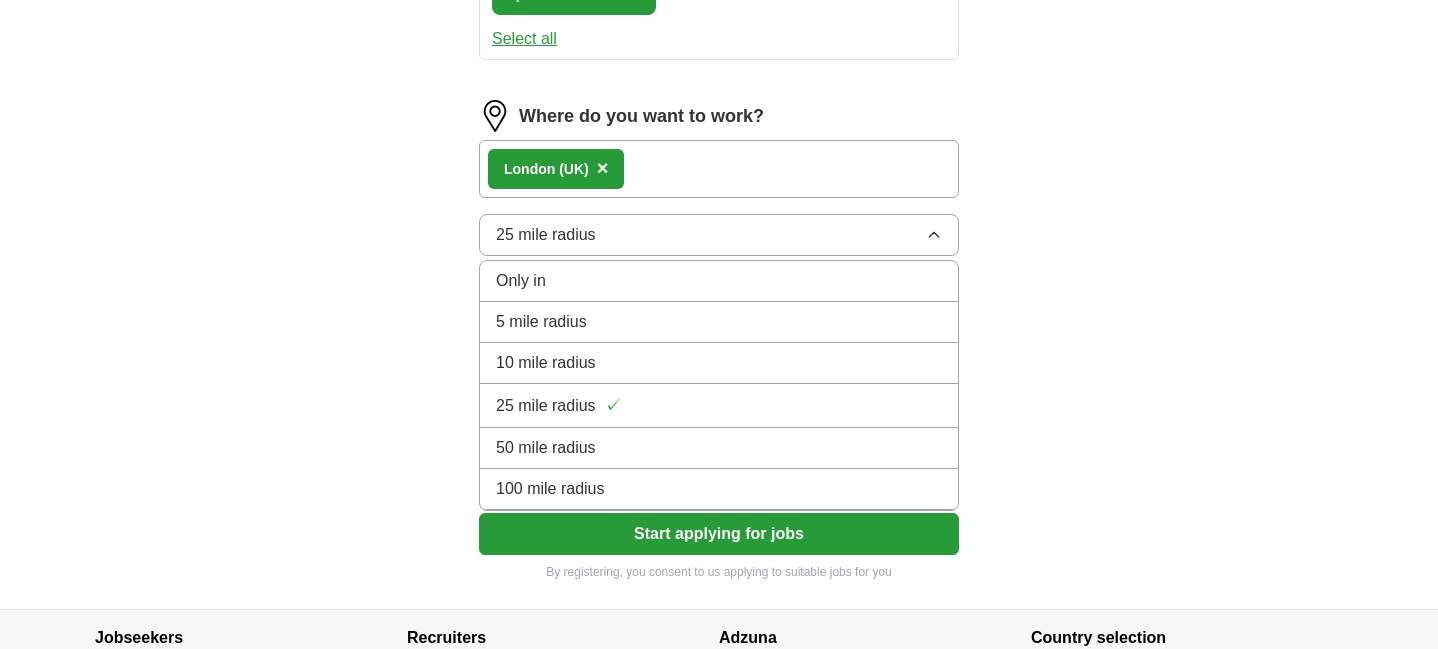 click on "100 mile radius" at bounding box center (550, 489) 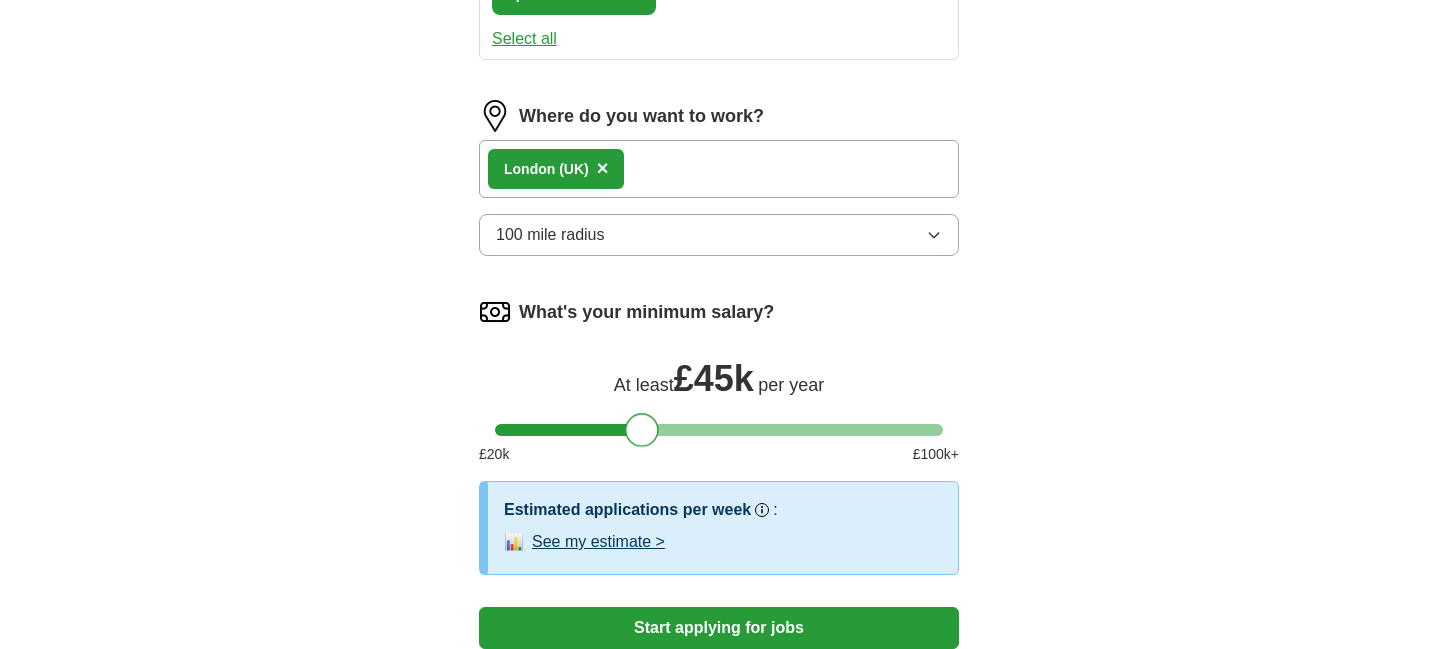 drag, startPoint x: 518, startPoint y: 430, endPoint x: 648, endPoint y: 437, distance: 130.18832 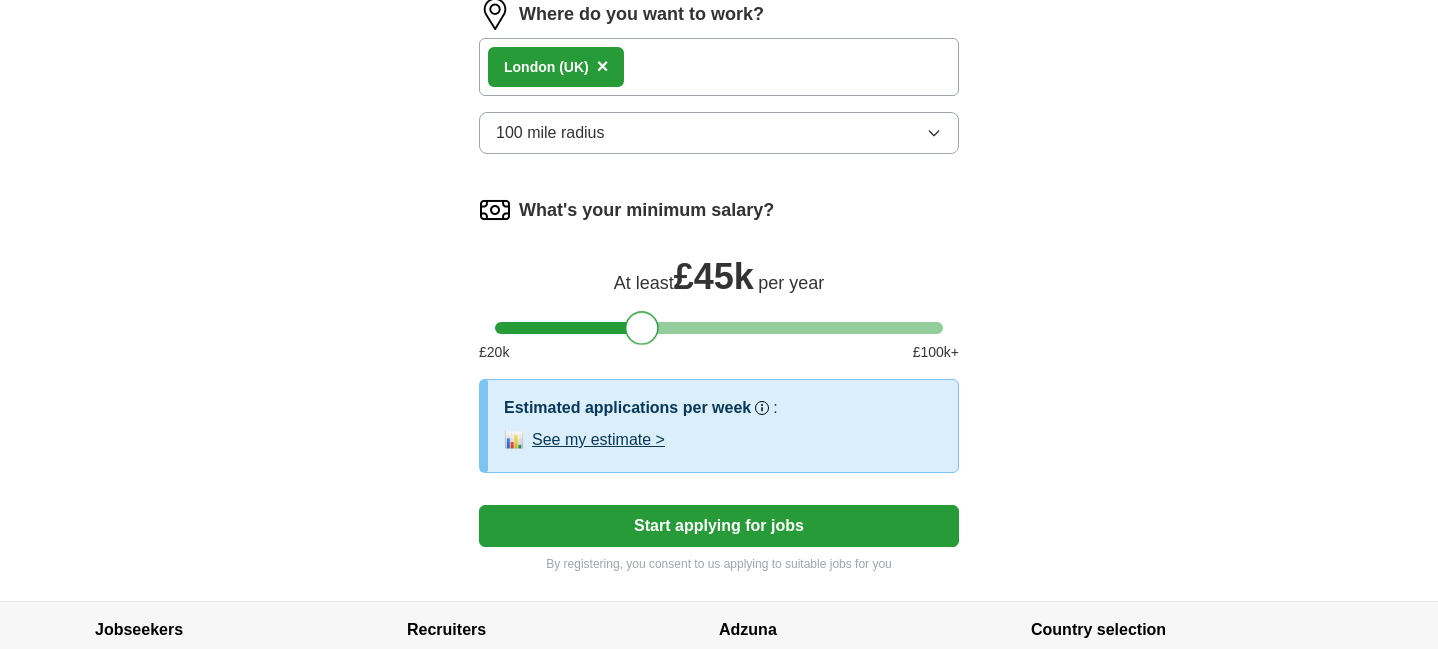 scroll, scrollTop: 1136, scrollLeft: 0, axis: vertical 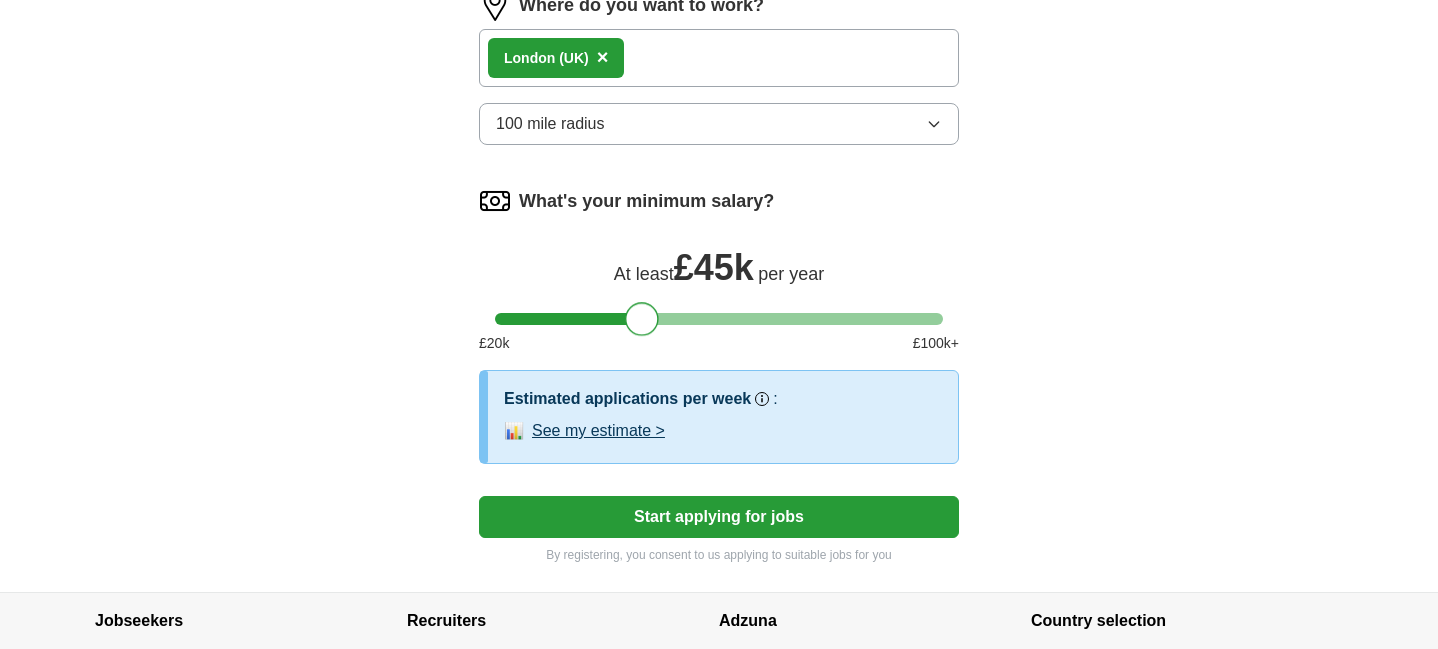 click on "Start applying for jobs" at bounding box center [719, 517] 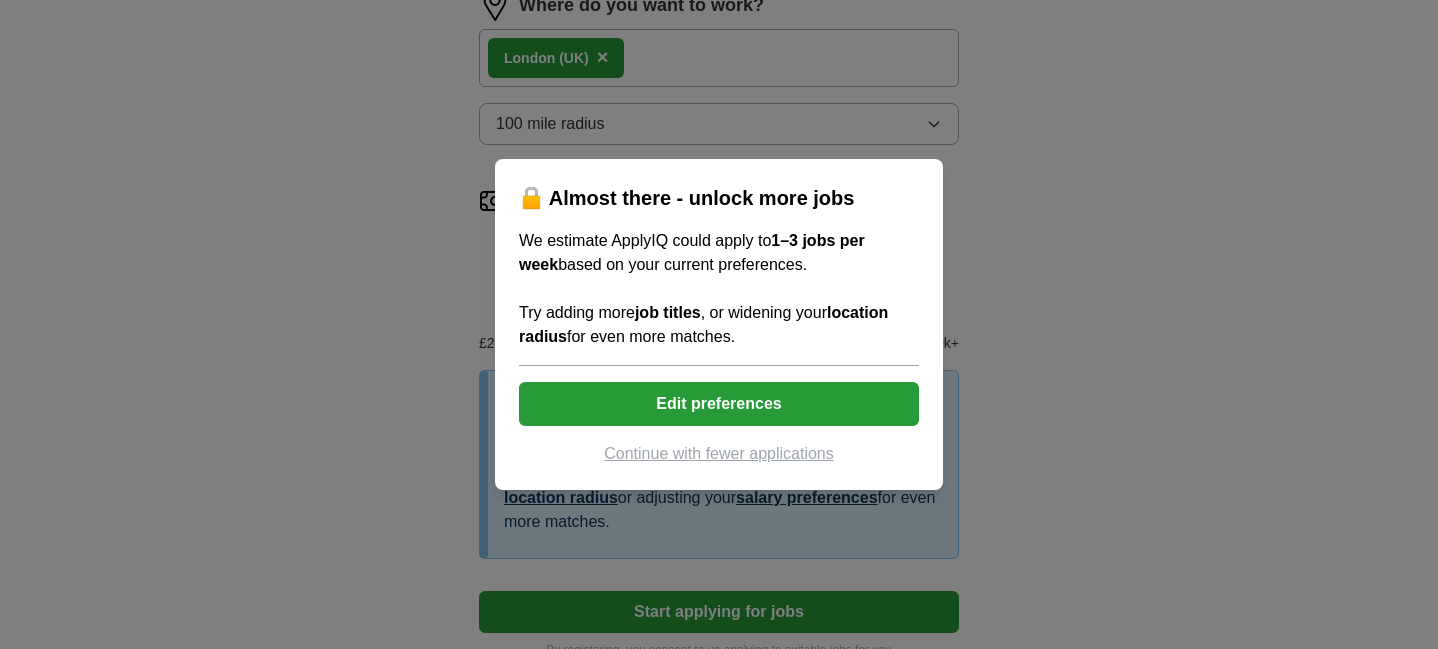 click on "Edit preferences" at bounding box center (719, 404) 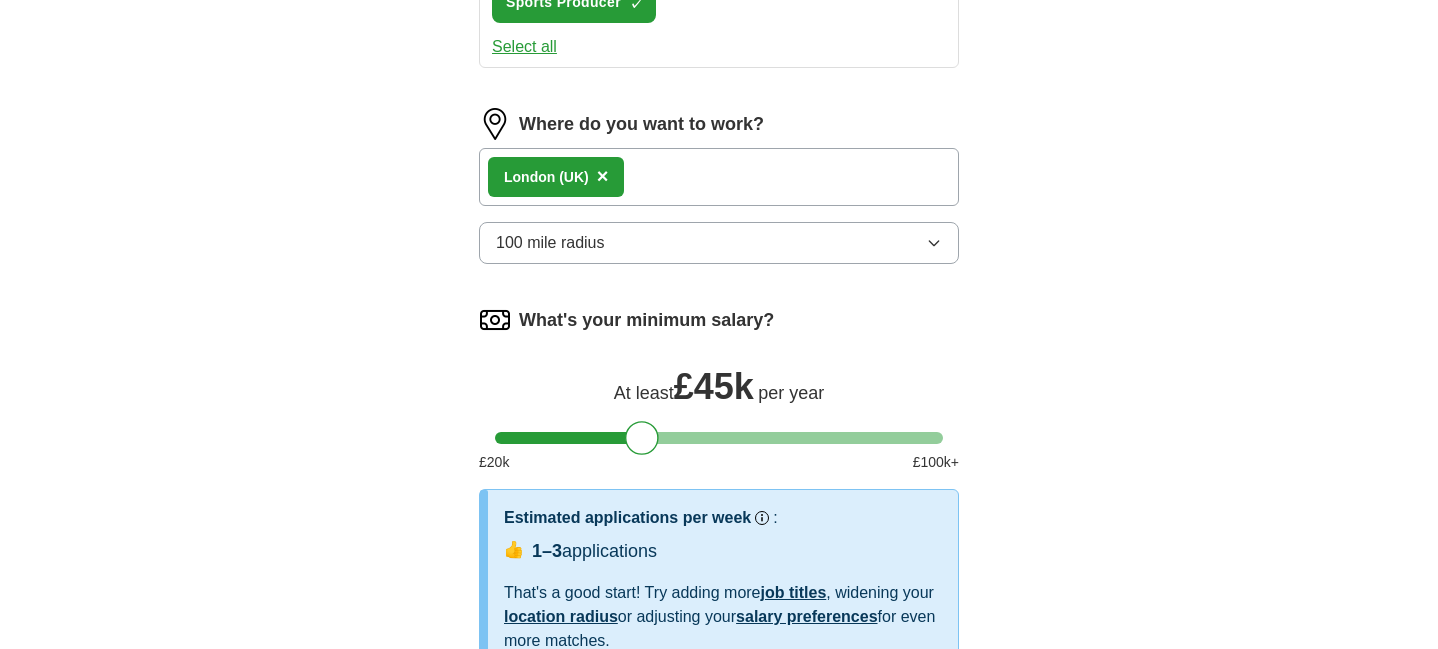 scroll, scrollTop: 812, scrollLeft: 0, axis: vertical 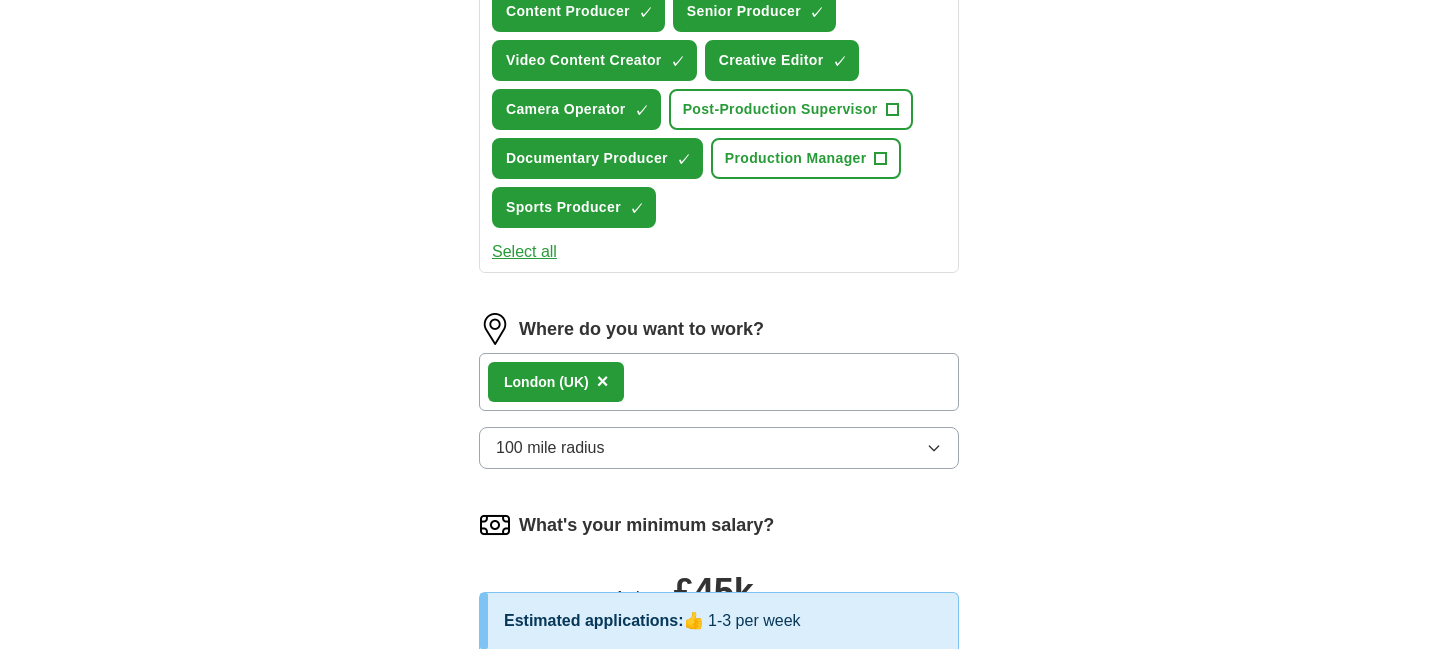 click on "100 mile radius" at bounding box center [719, 448] 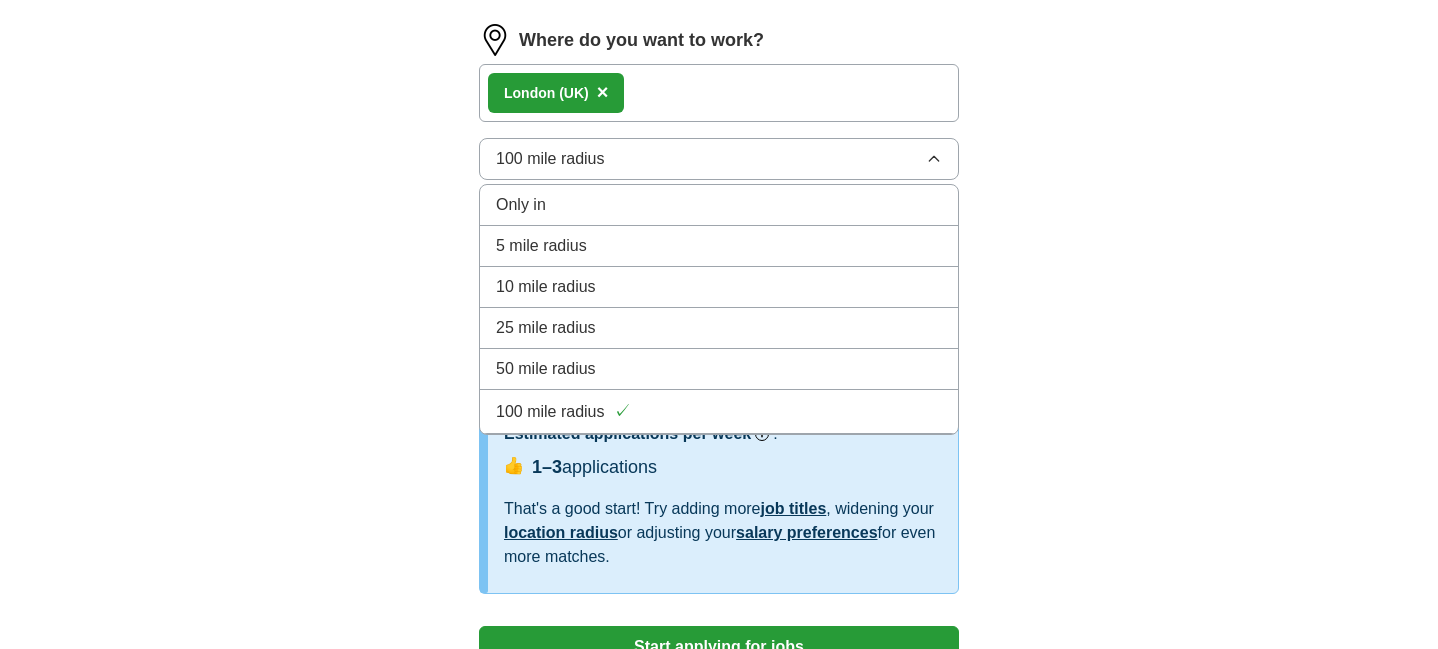 scroll, scrollTop: 1113, scrollLeft: 0, axis: vertical 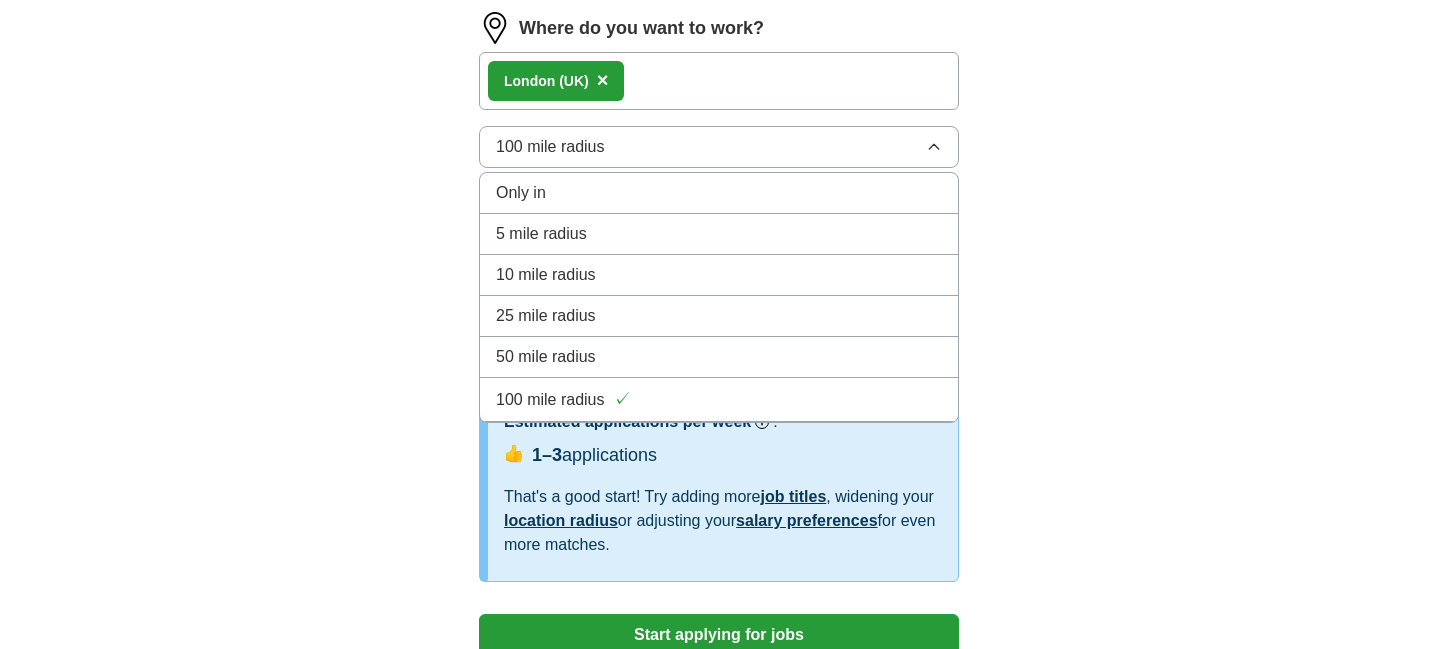 click on "✓" at bounding box center (622, 399) 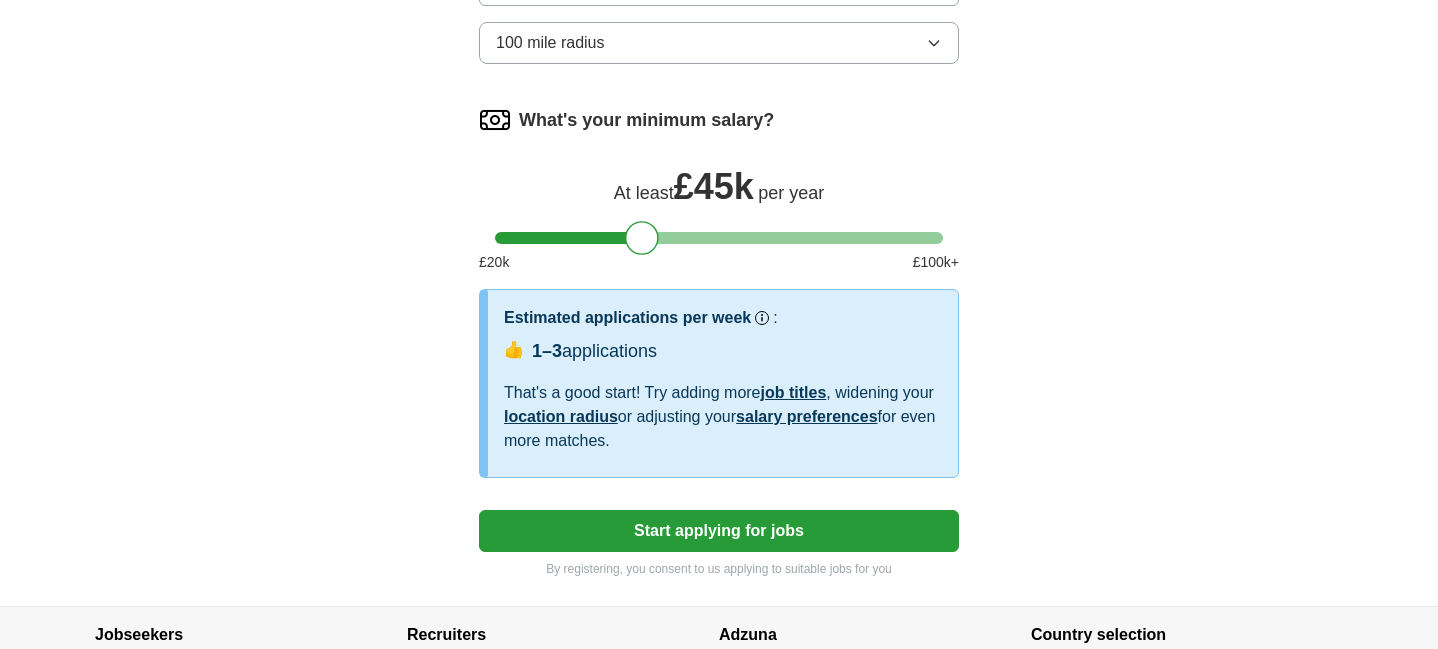 scroll, scrollTop: 1234, scrollLeft: 0, axis: vertical 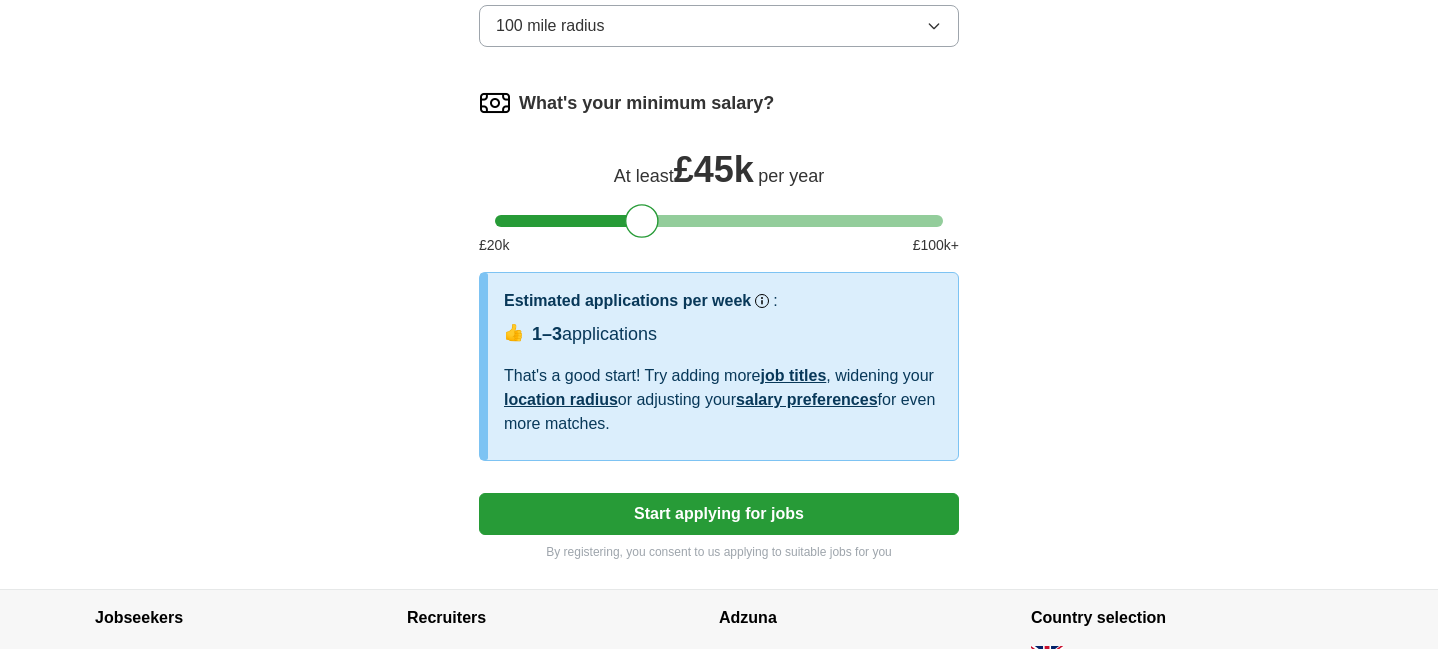 click on "Start applying for jobs" at bounding box center (719, 514) 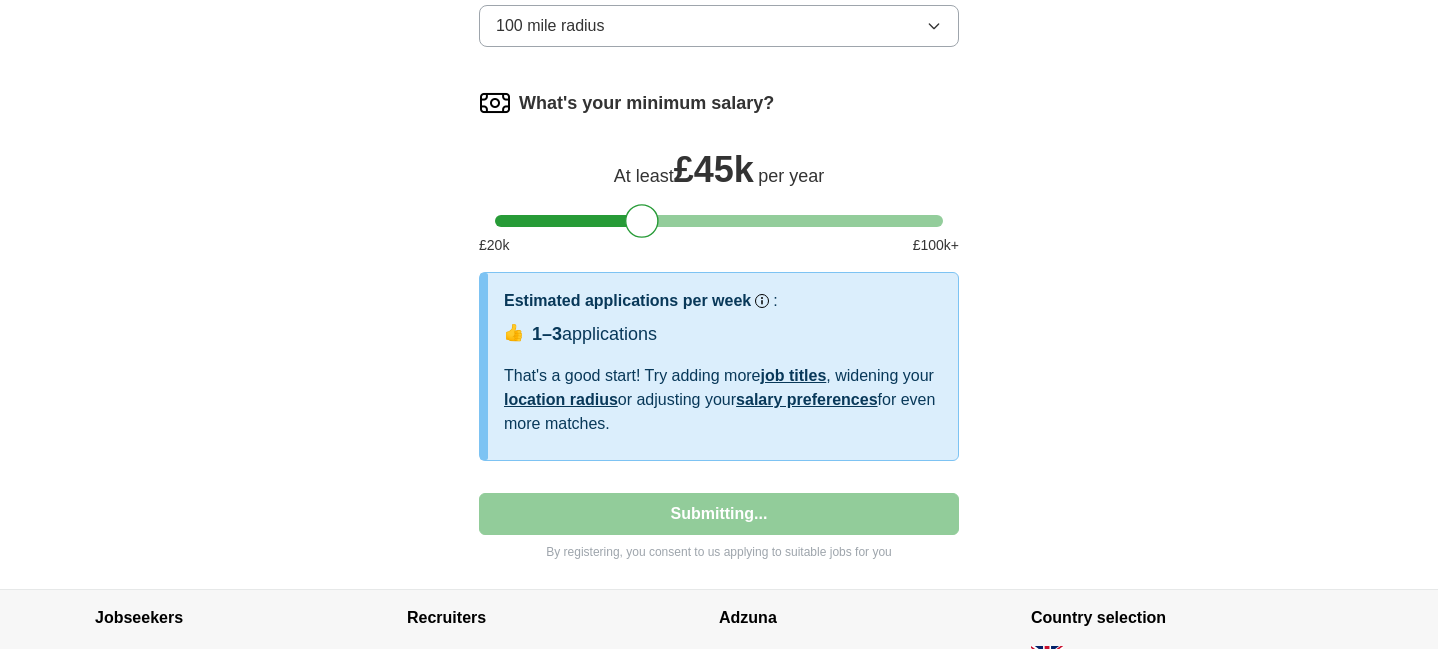 select on "**" 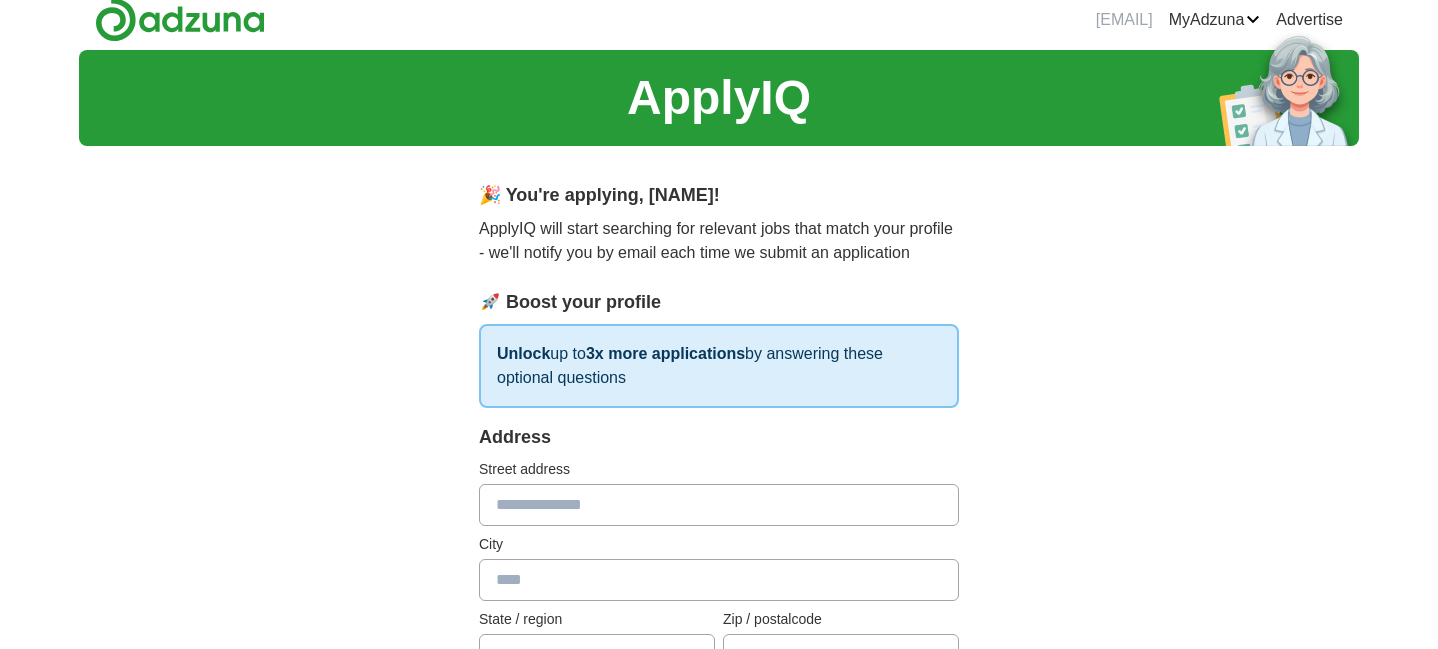 scroll, scrollTop: 0, scrollLeft: 0, axis: both 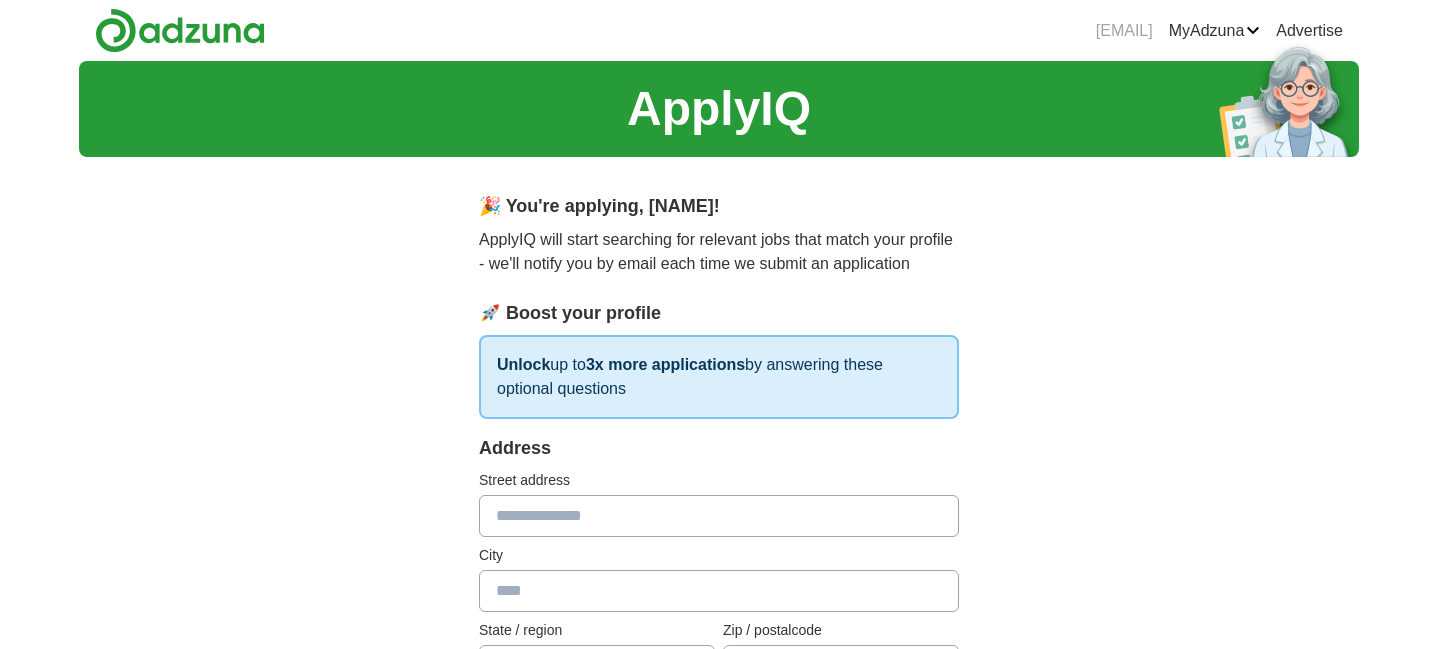 click on "Unlock  up to  3x more applications  by answering these optional questions" at bounding box center [719, 377] 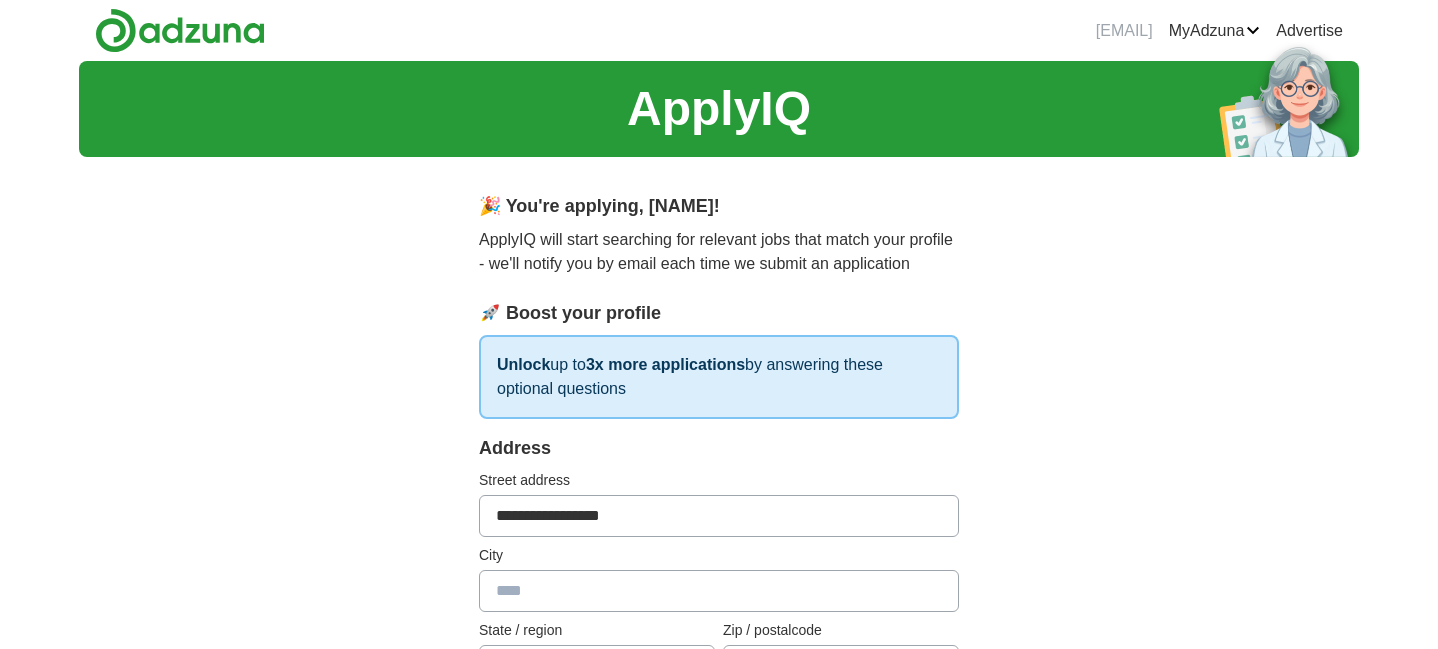 type on "******" 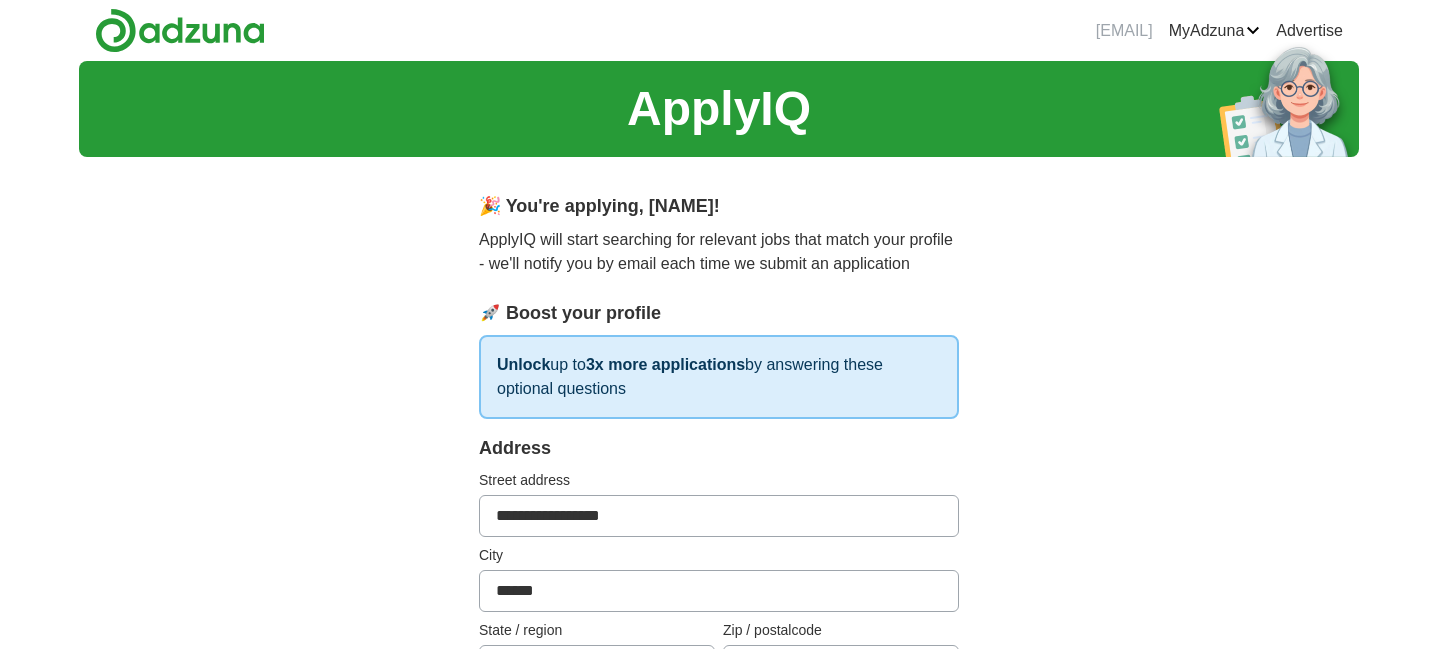 type on "*****" 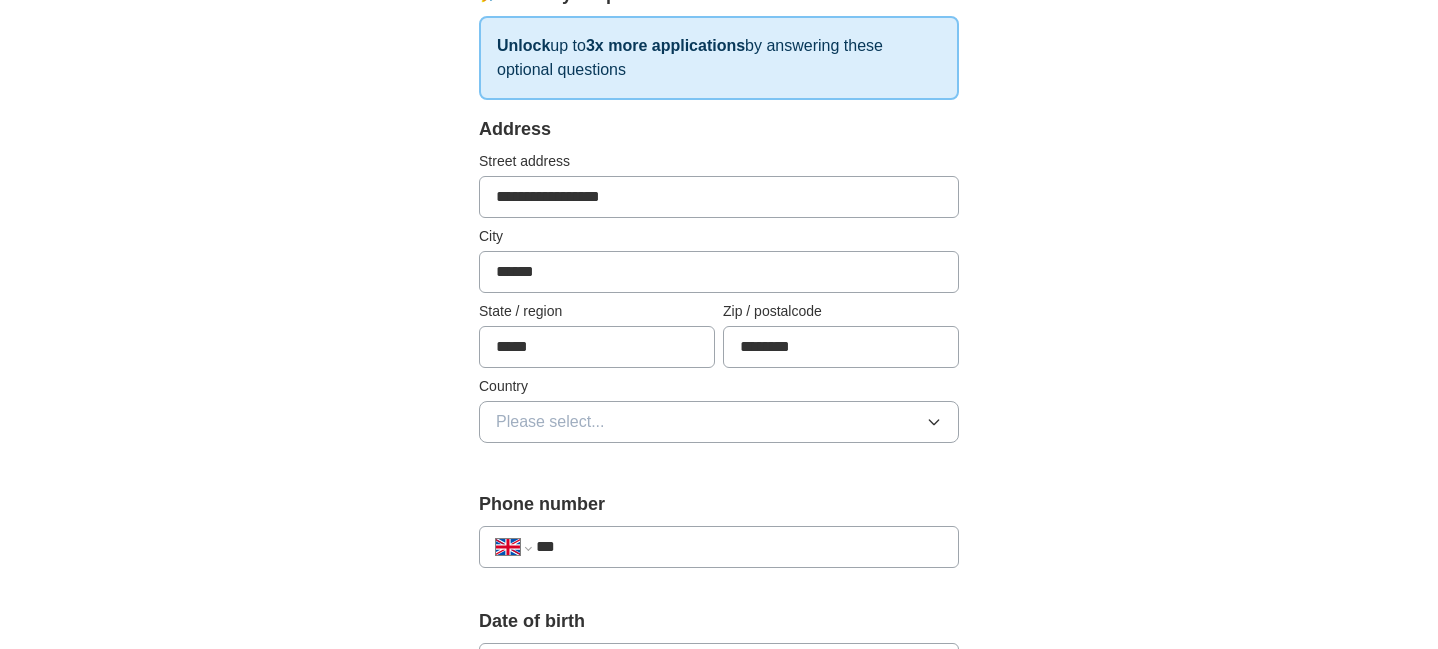 scroll, scrollTop: 325, scrollLeft: 0, axis: vertical 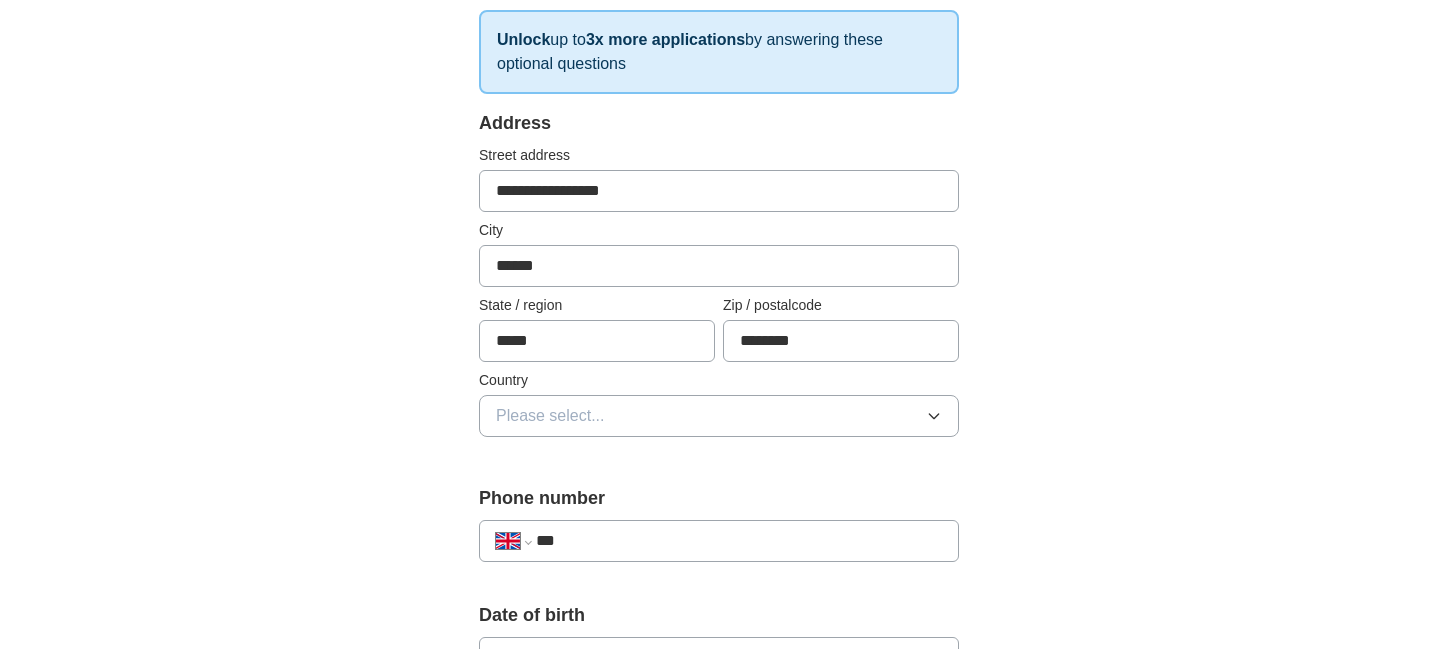 click on "Please select..." at bounding box center [550, 416] 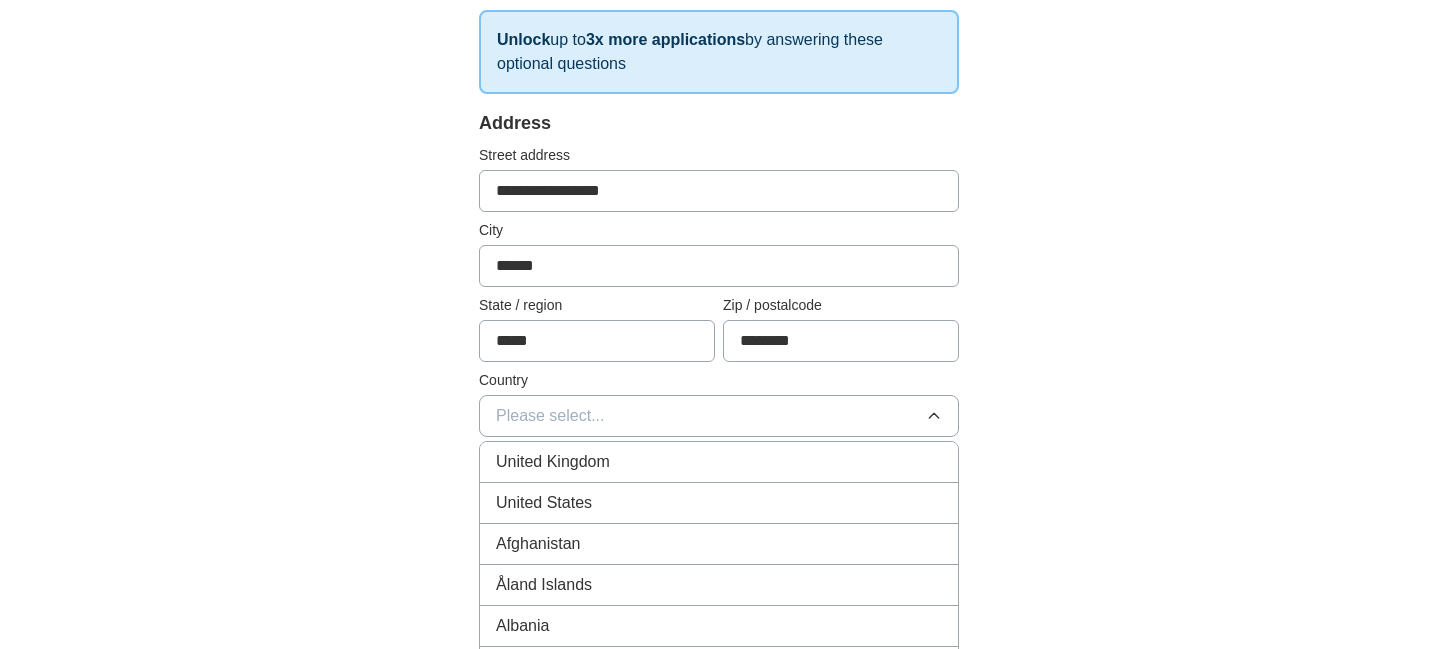 click on "United Kingdom" at bounding box center [553, 462] 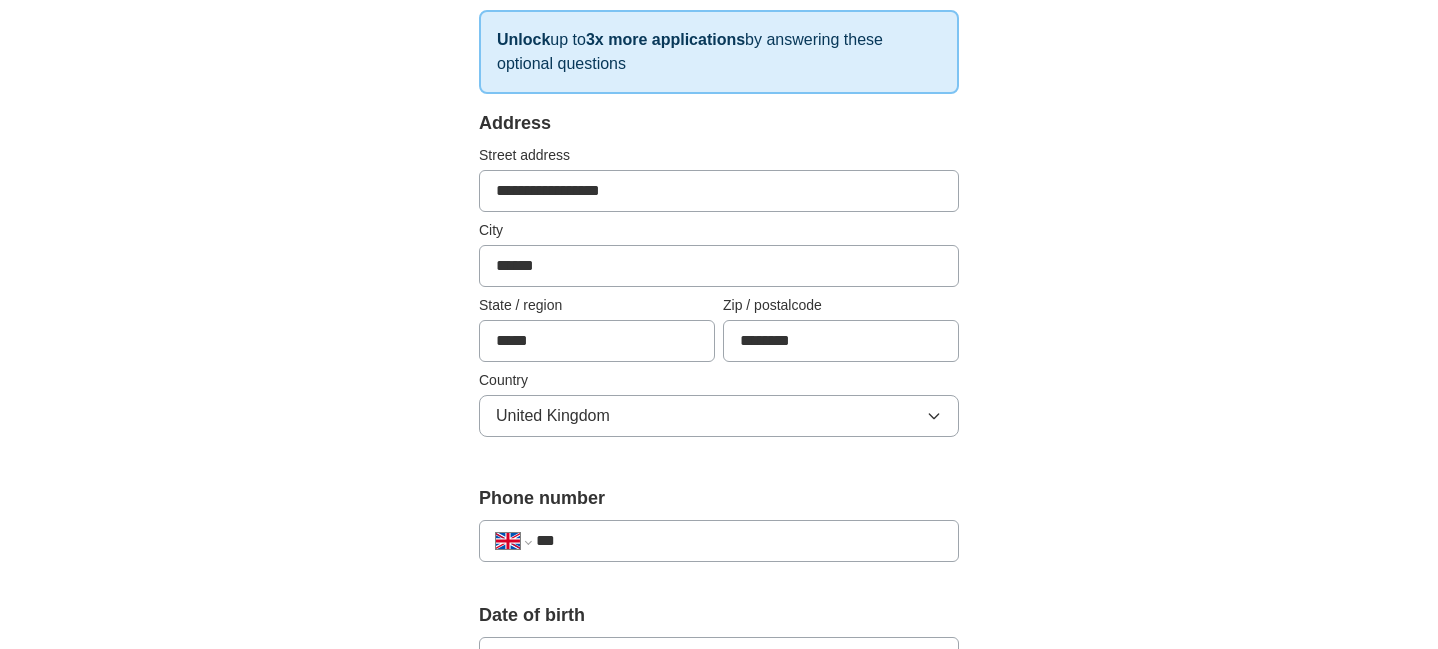 click on "**********" at bounding box center (719, 541) 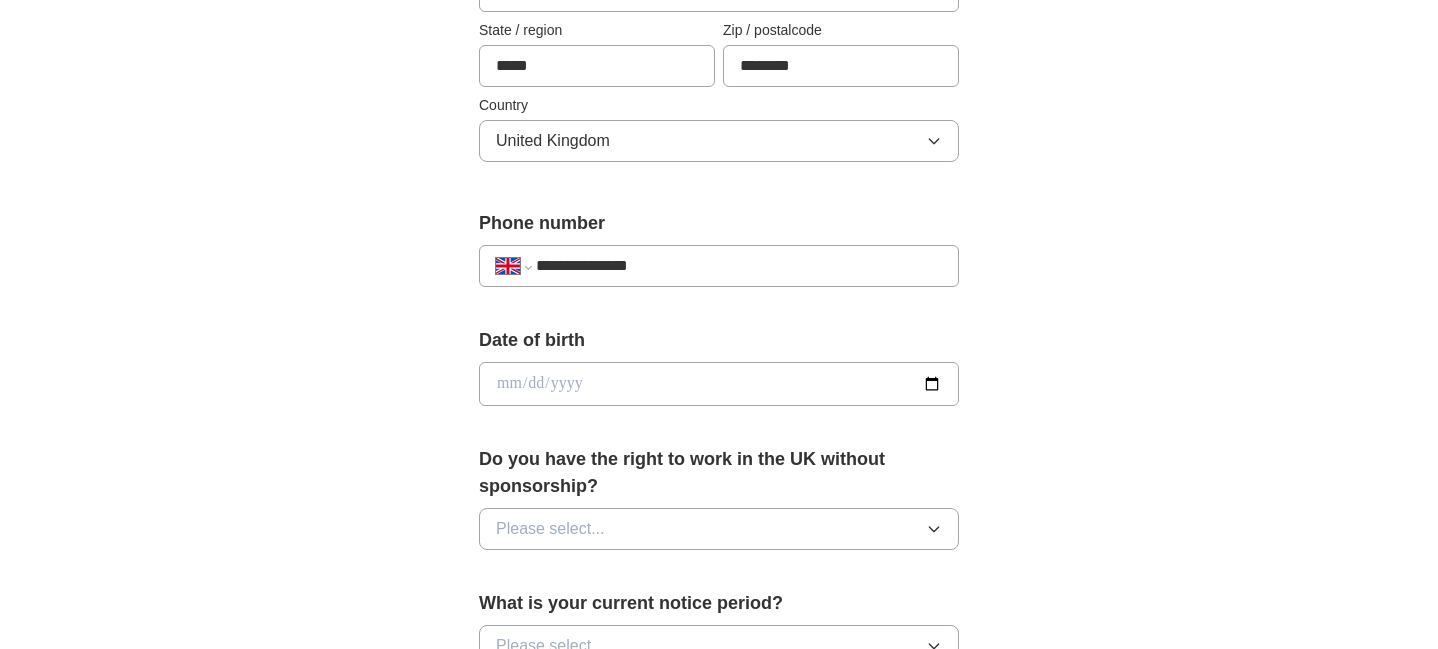 scroll, scrollTop: 609, scrollLeft: 0, axis: vertical 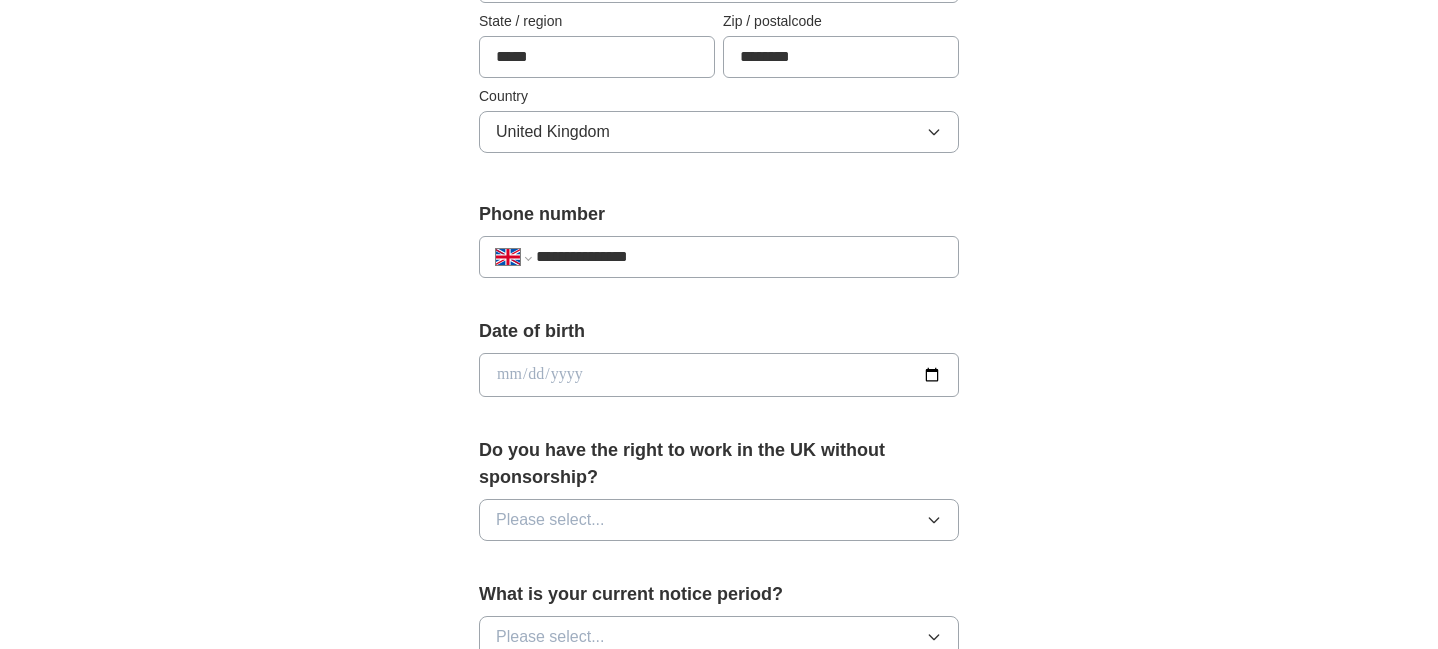 click at bounding box center (719, 375) 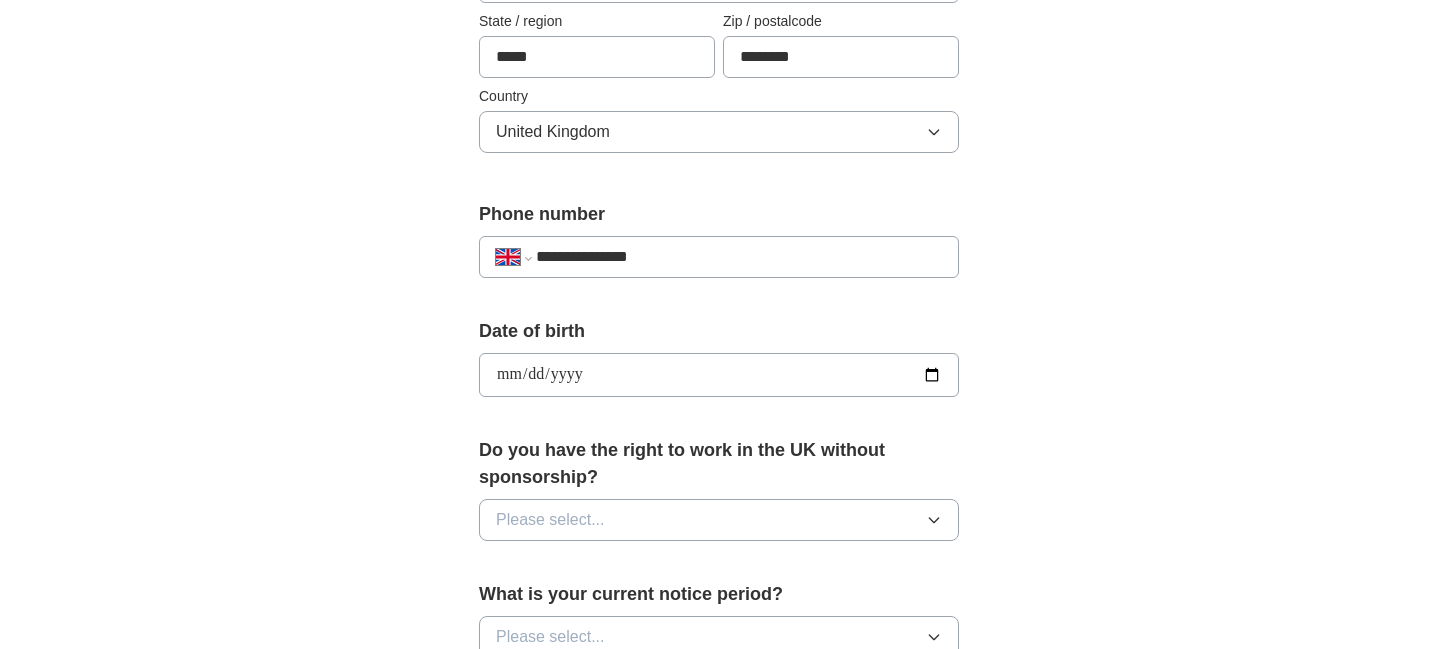 type on "**********" 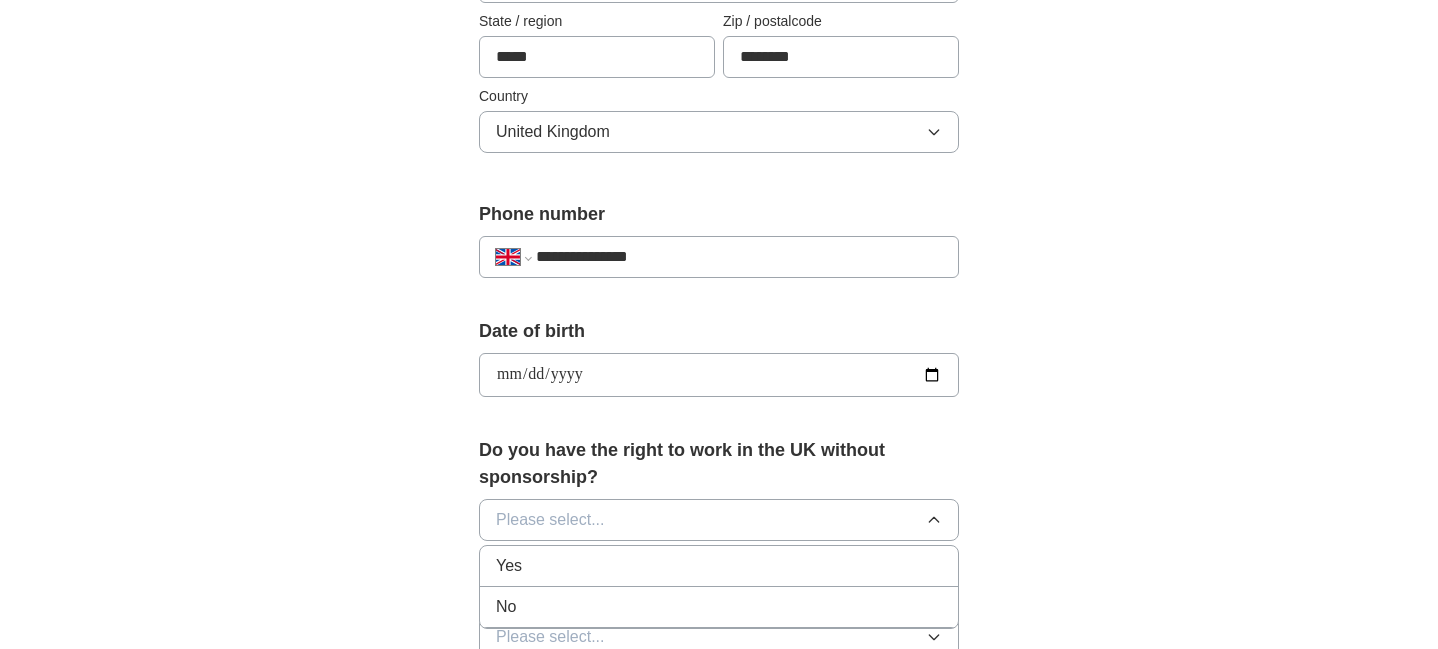 click on "Yes" at bounding box center (719, 566) 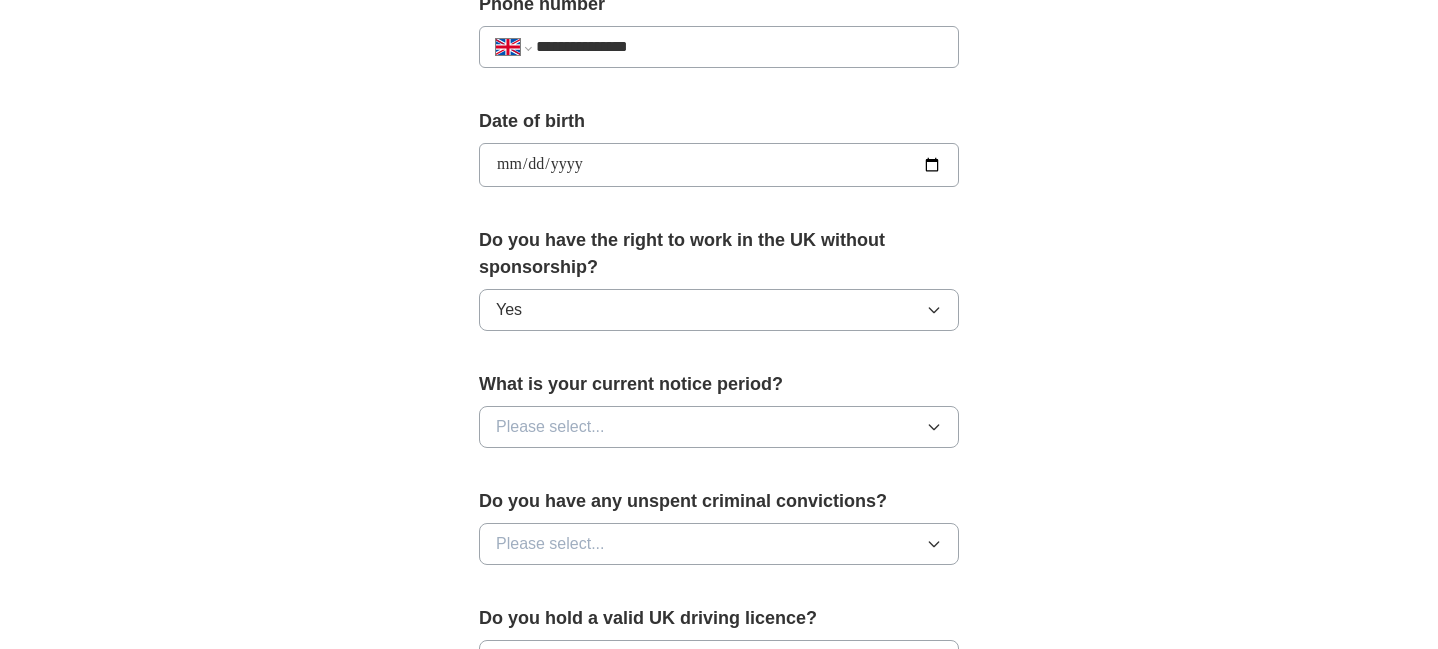 scroll, scrollTop: 856, scrollLeft: 0, axis: vertical 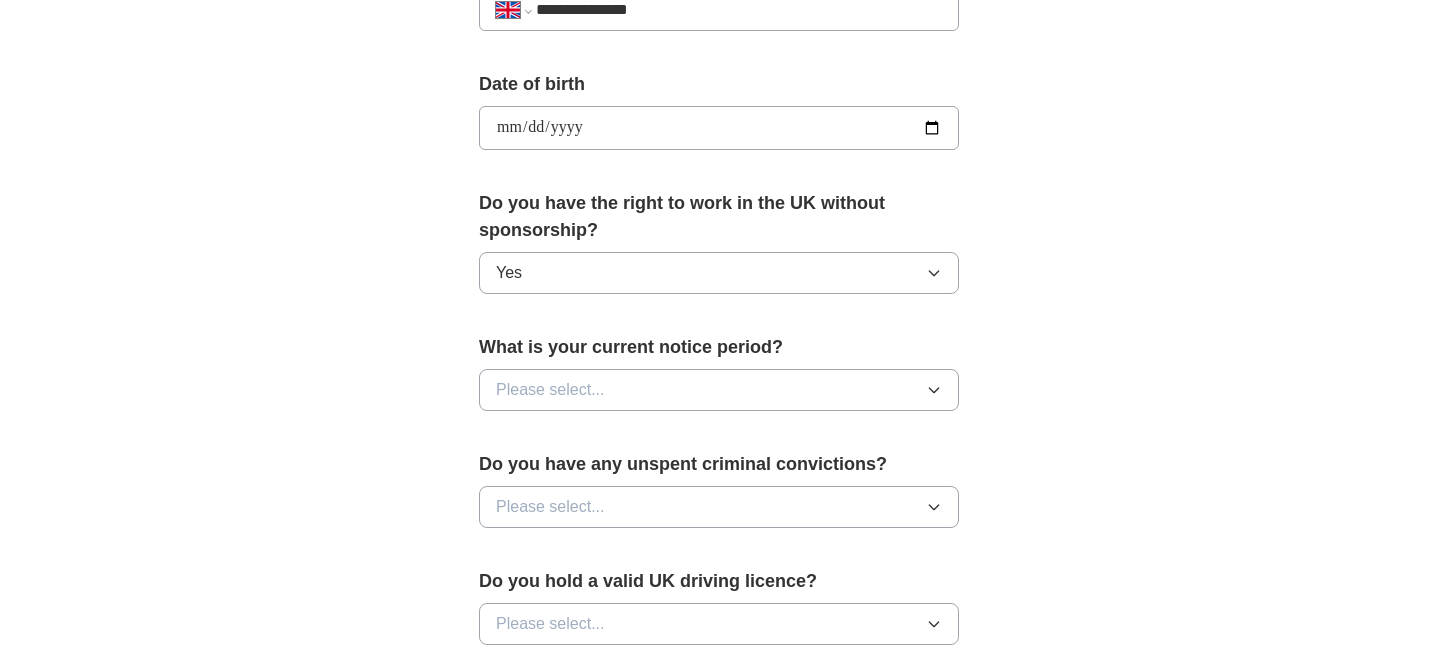 click on "Please select..." at bounding box center (719, 390) 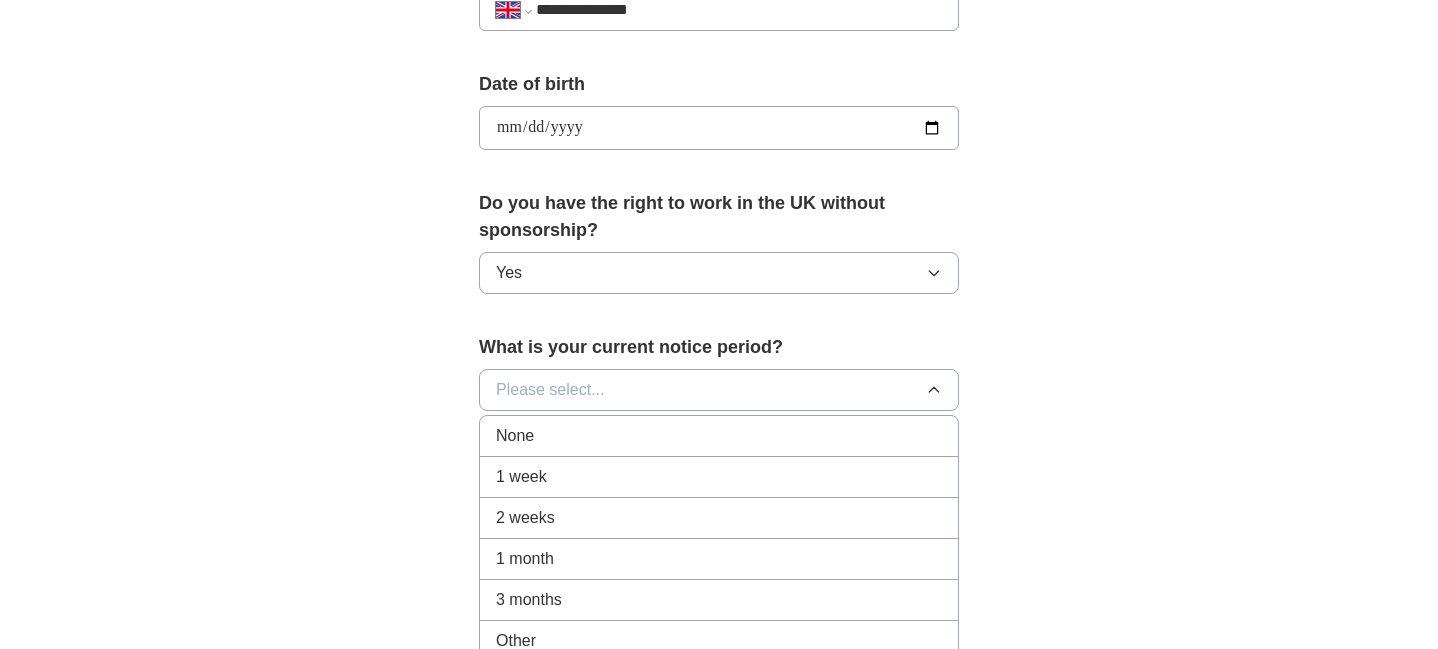 click on "None" at bounding box center [719, 436] 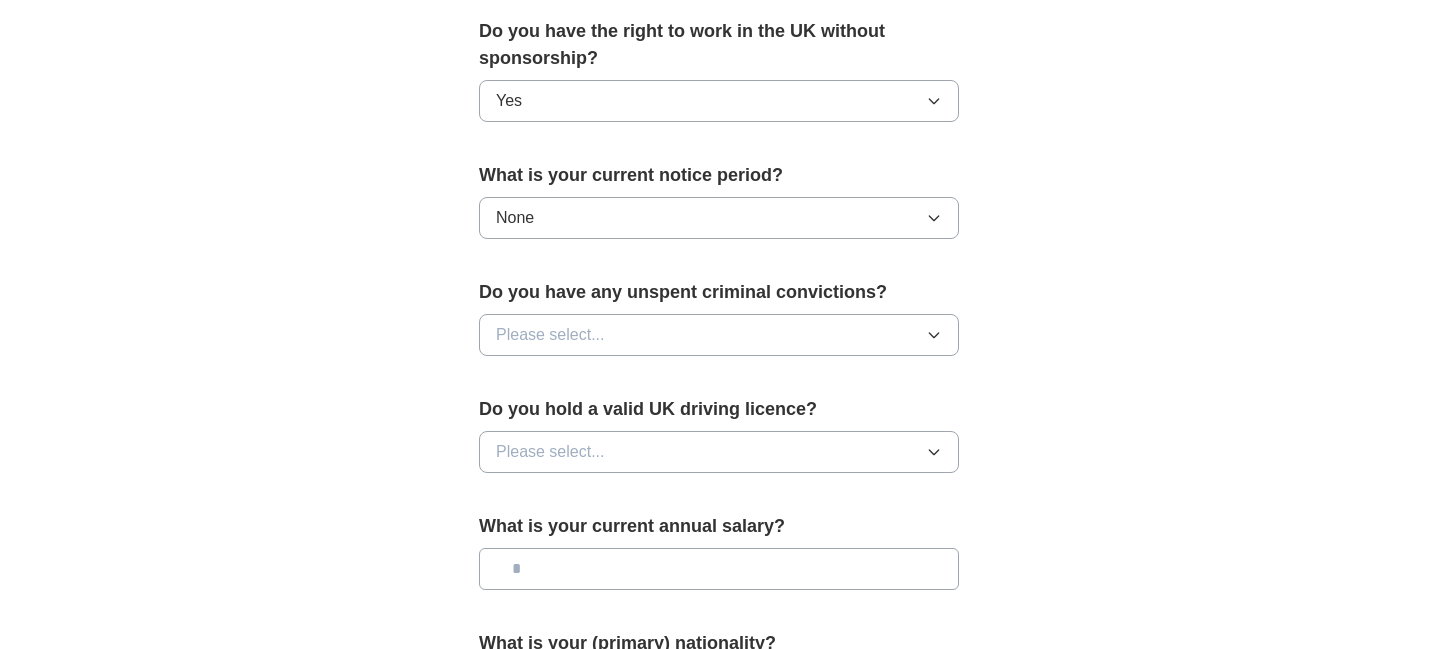 scroll, scrollTop: 1040, scrollLeft: 0, axis: vertical 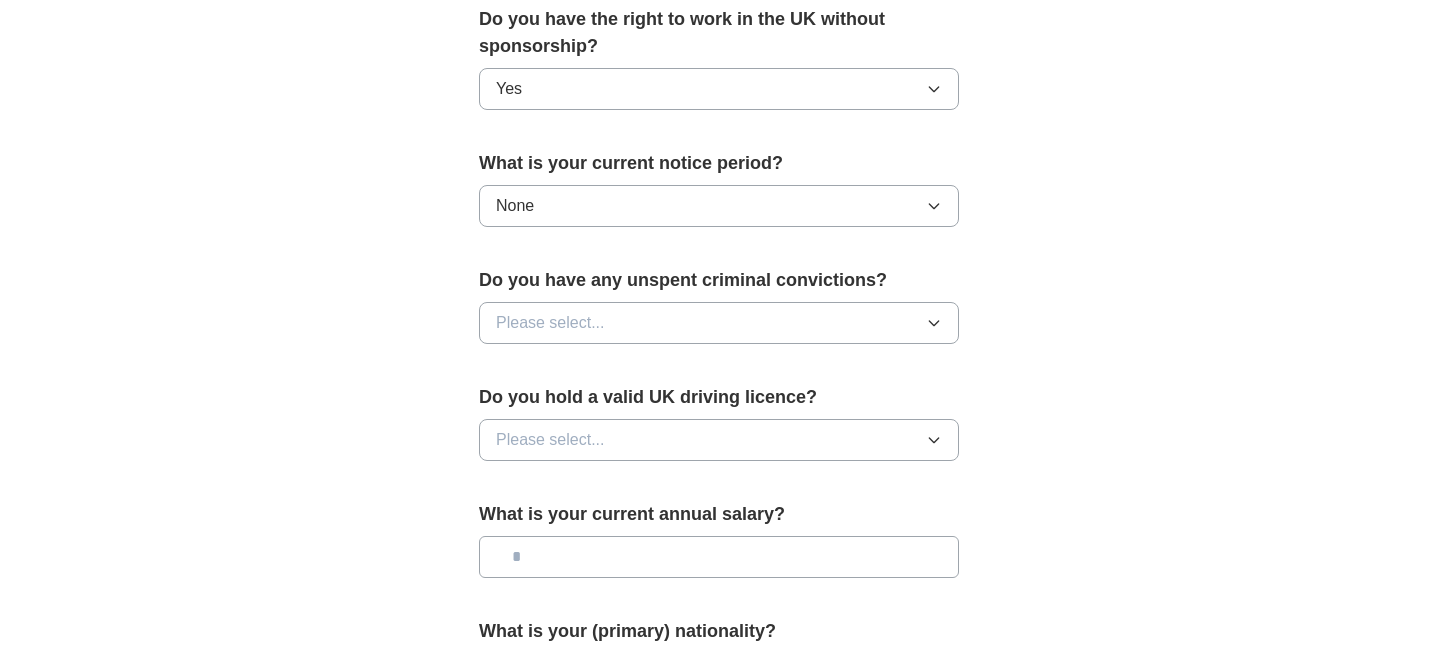 click on "Please select..." at bounding box center (719, 323) 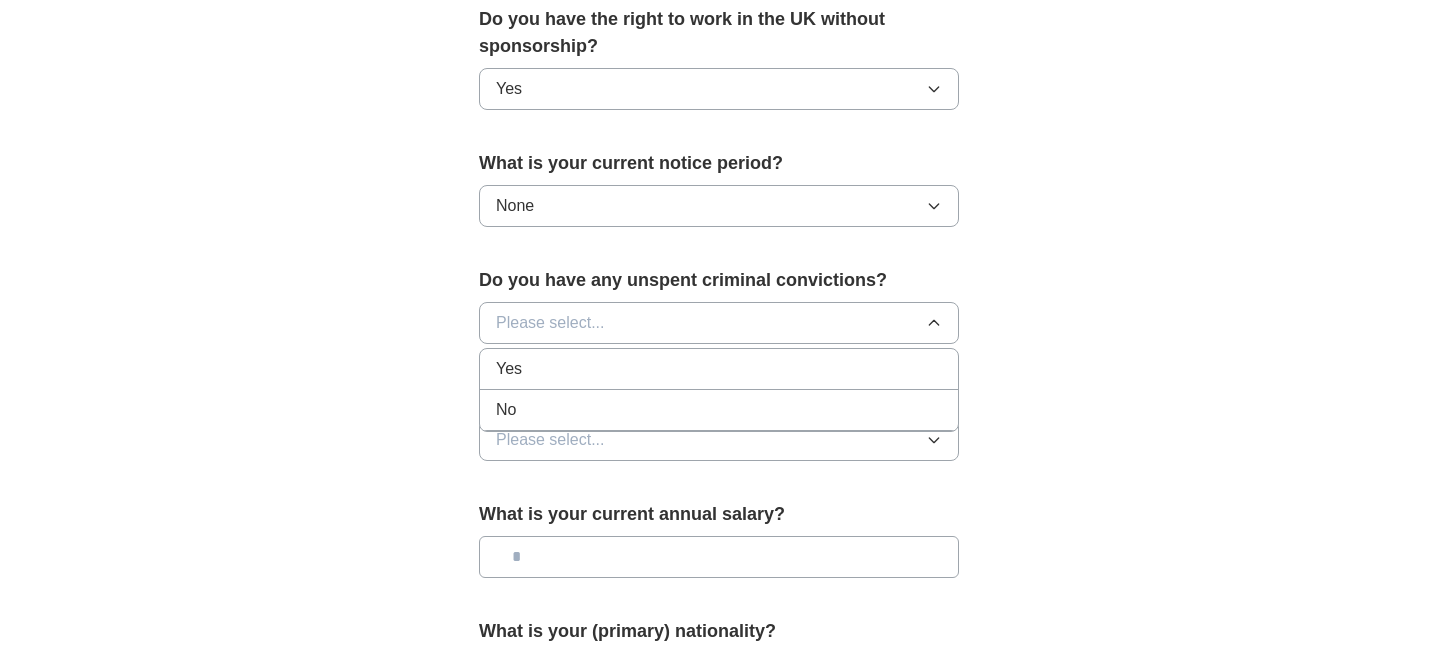 click on "No" at bounding box center [719, 410] 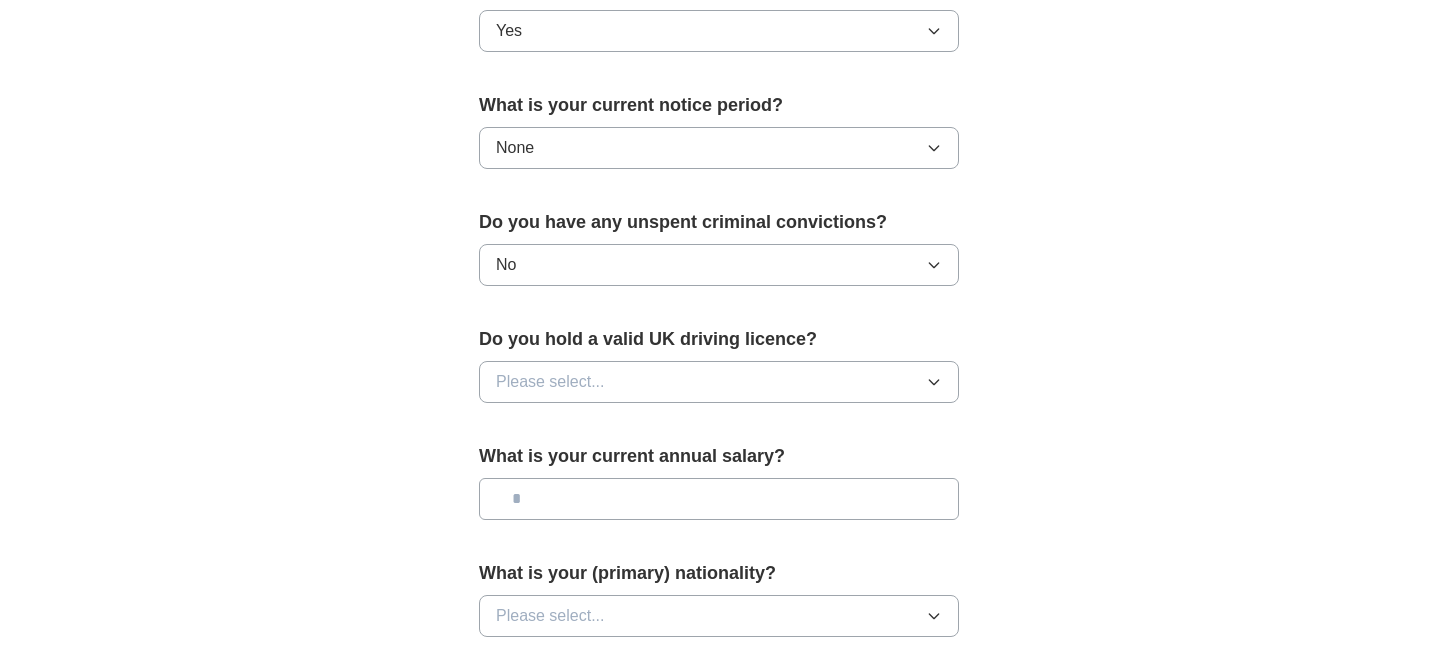 scroll, scrollTop: 1151, scrollLeft: 0, axis: vertical 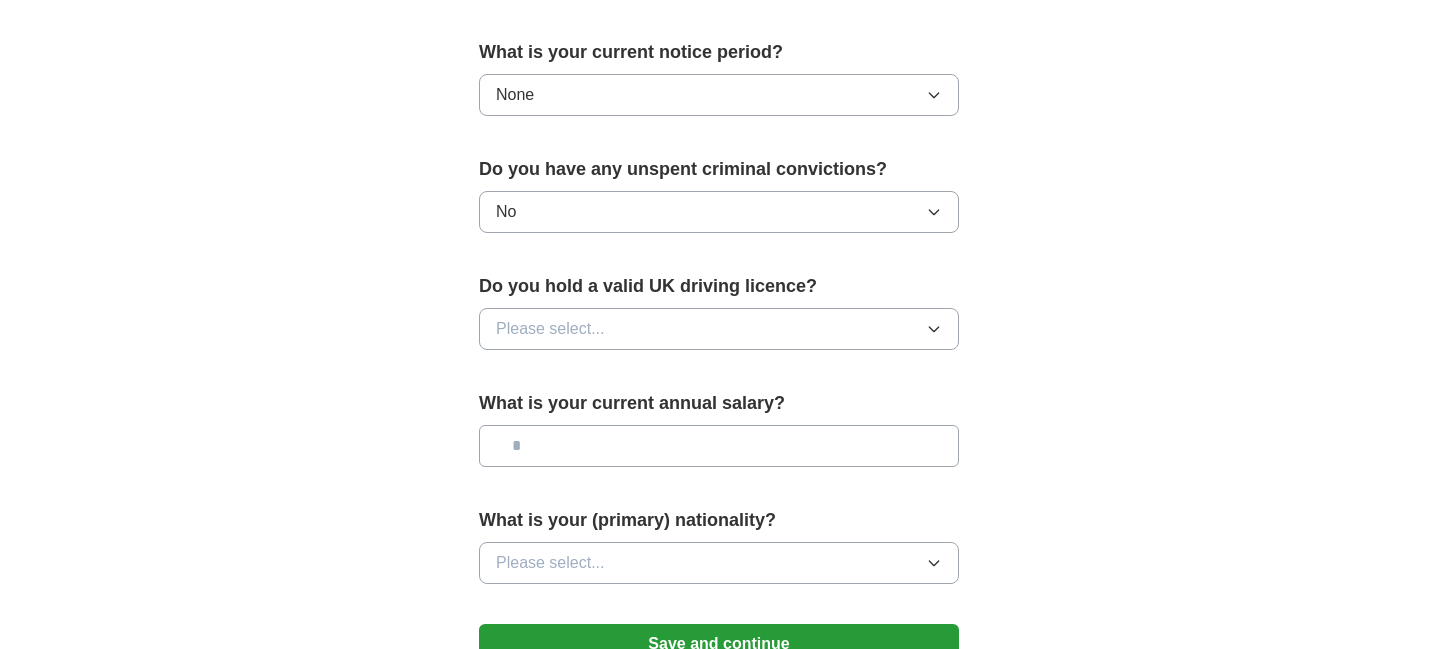 click on "Please select..." at bounding box center [550, 329] 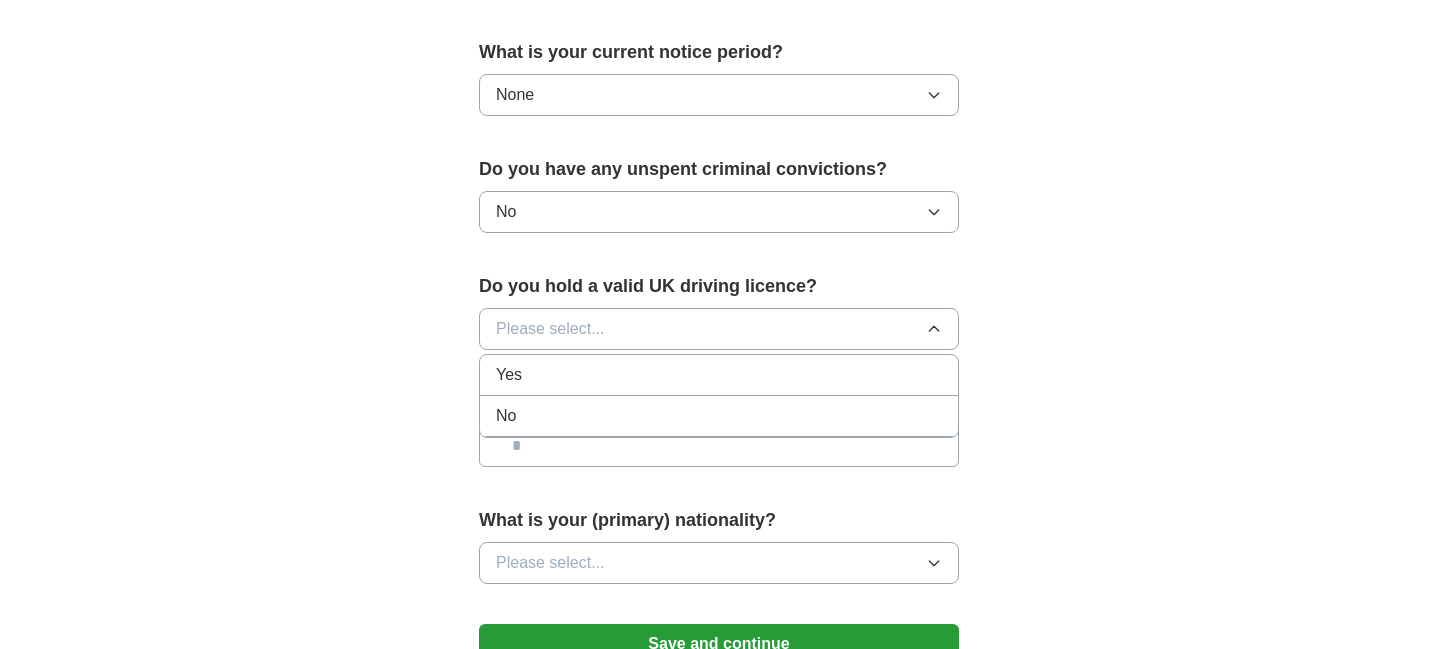click on "Yes" at bounding box center (719, 375) 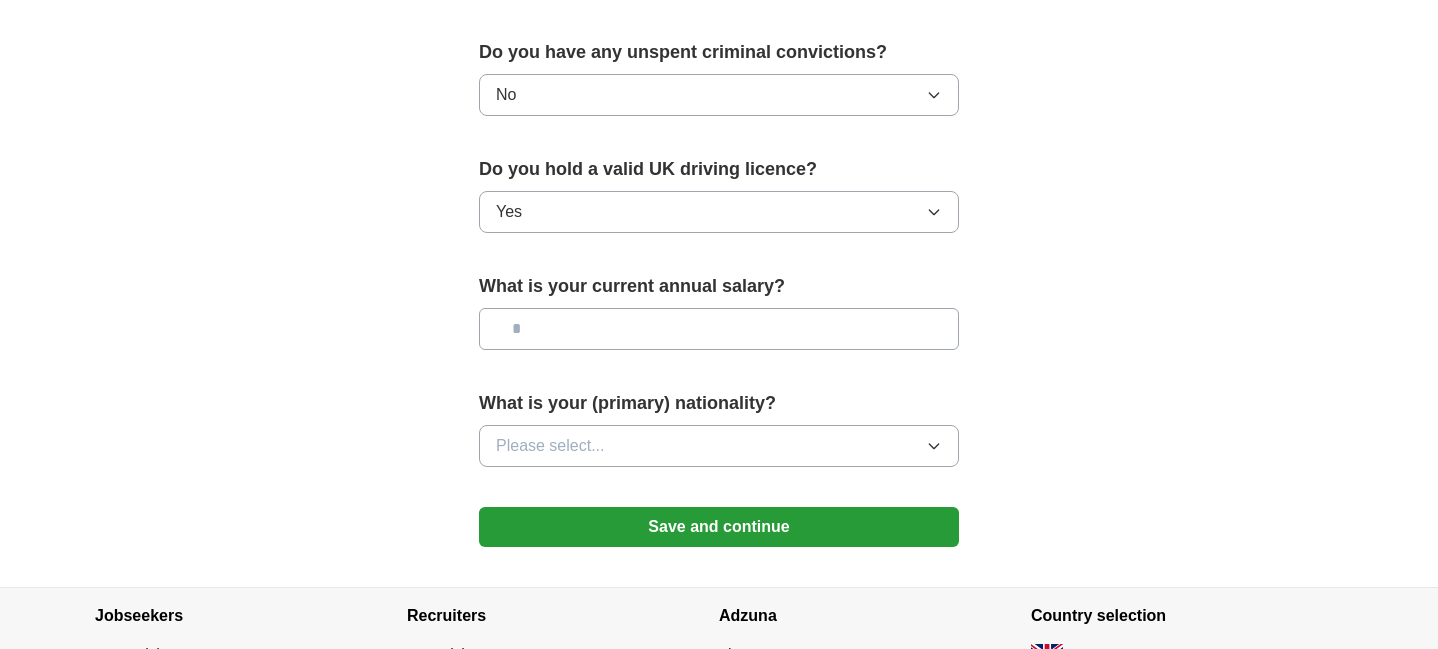 scroll, scrollTop: 1291, scrollLeft: 0, axis: vertical 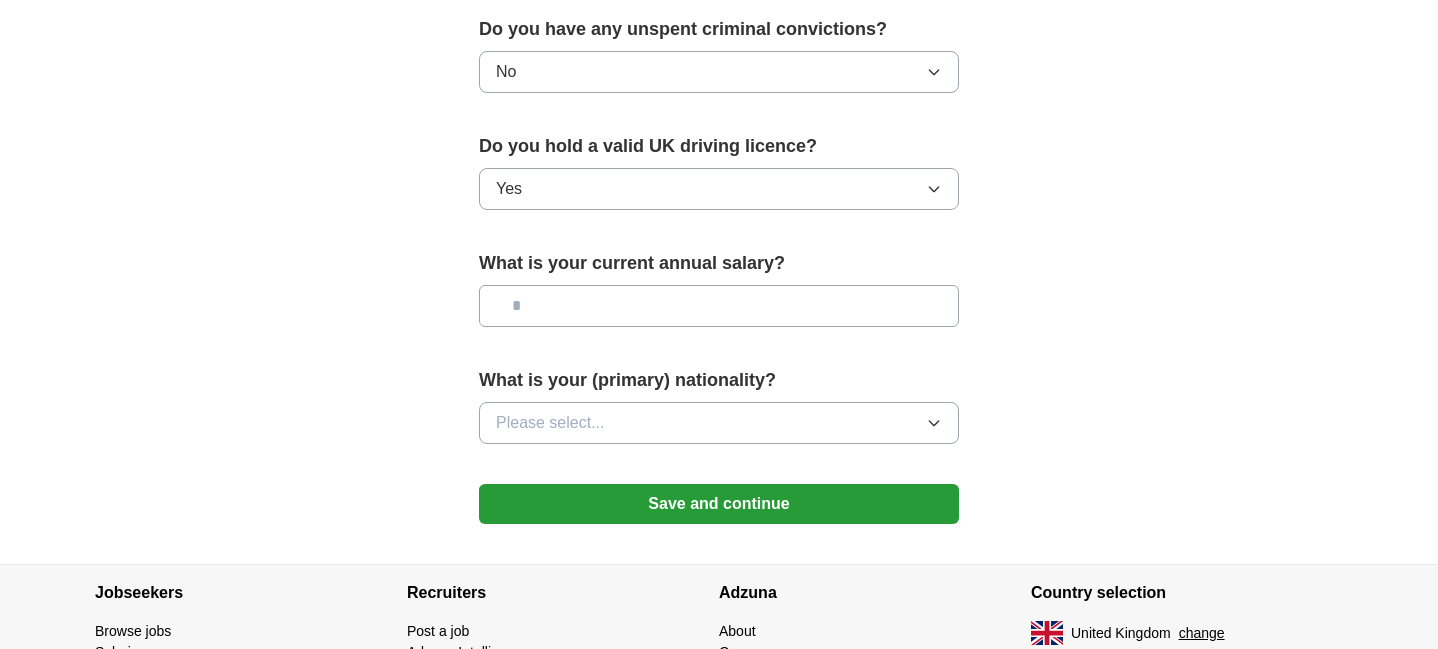 click at bounding box center [719, 306] 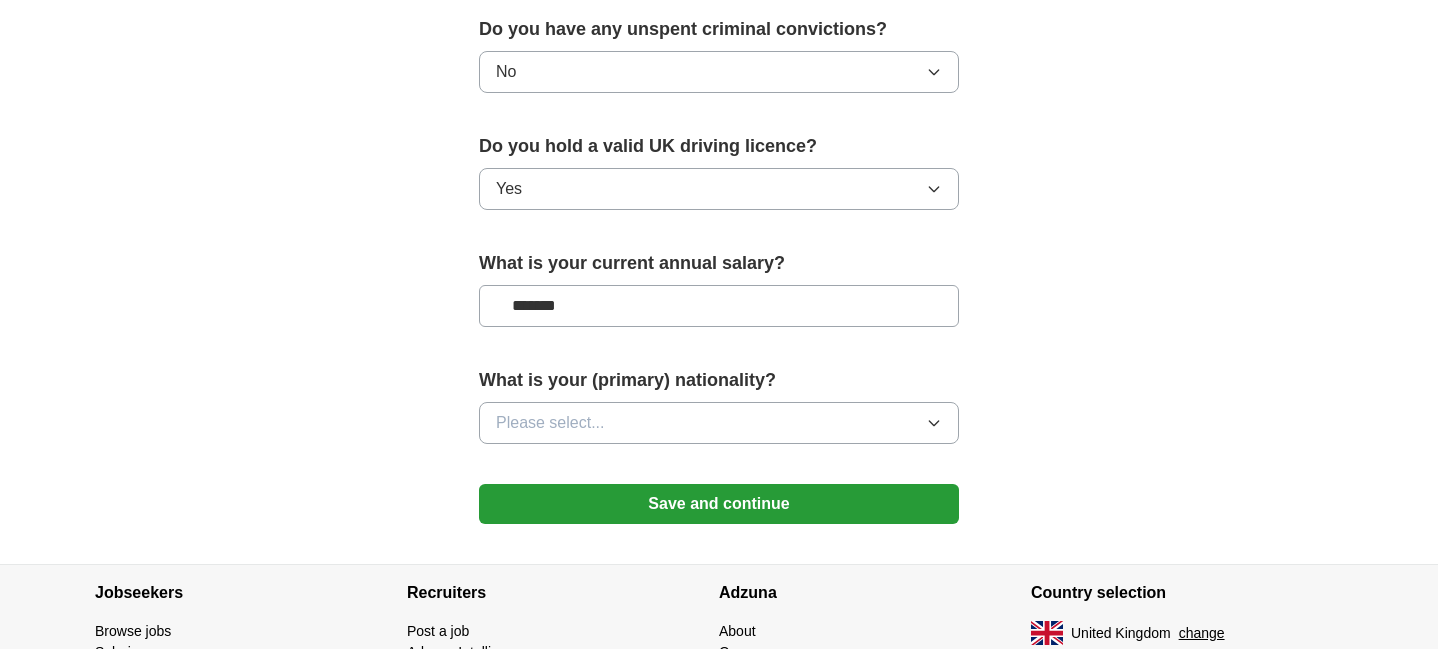 type on "*******" 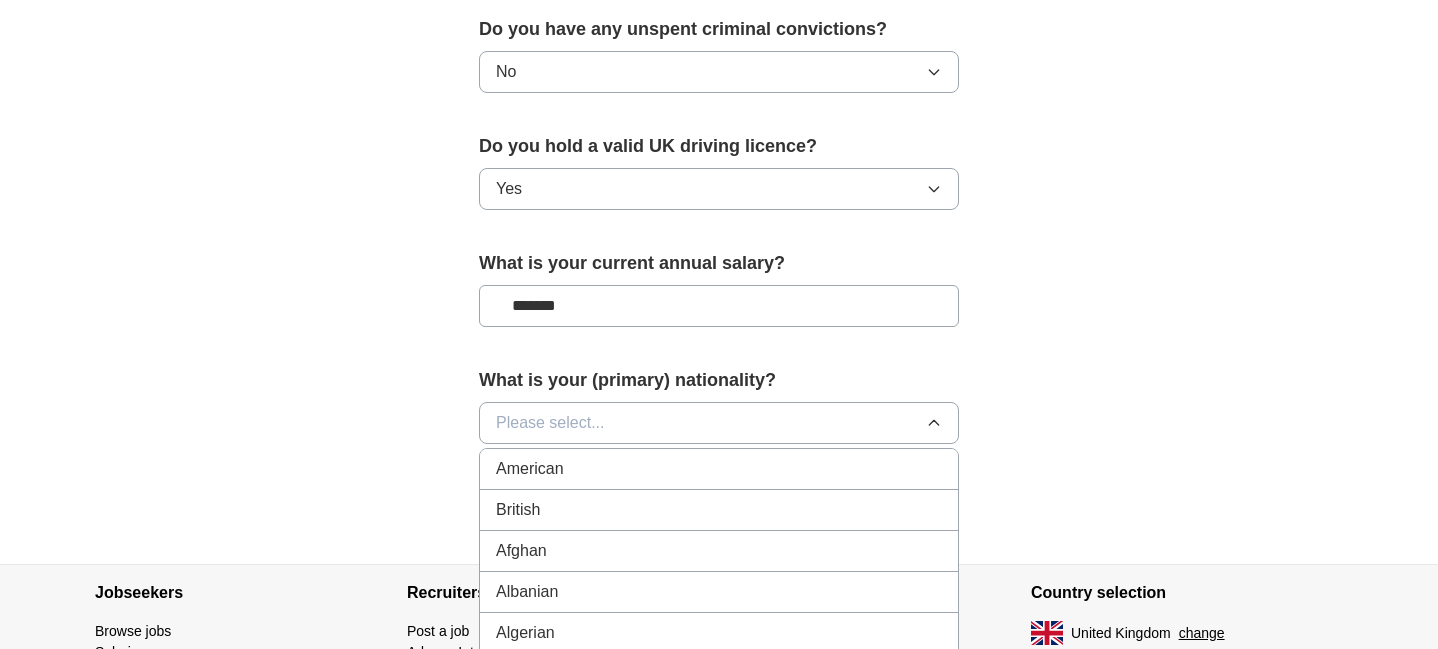 click on "British" at bounding box center (719, 510) 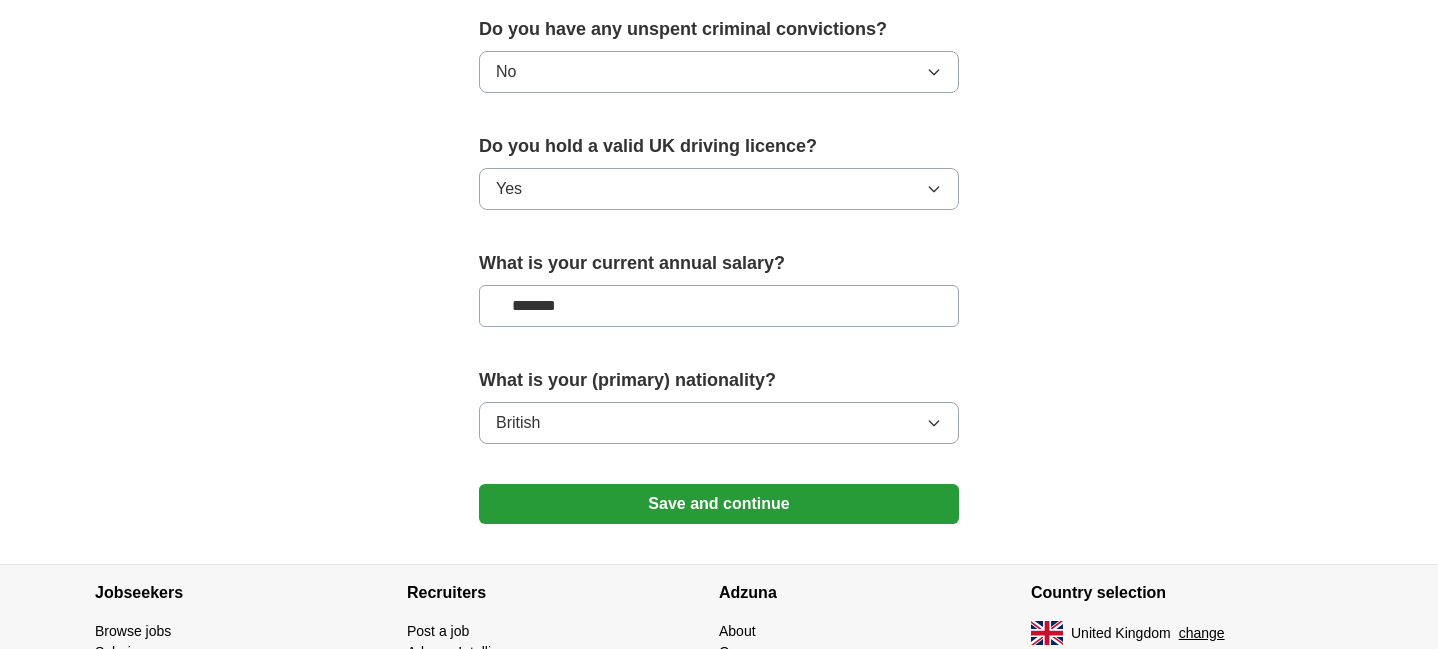 click on "Save and continue" at bounding box center [719, 504] 